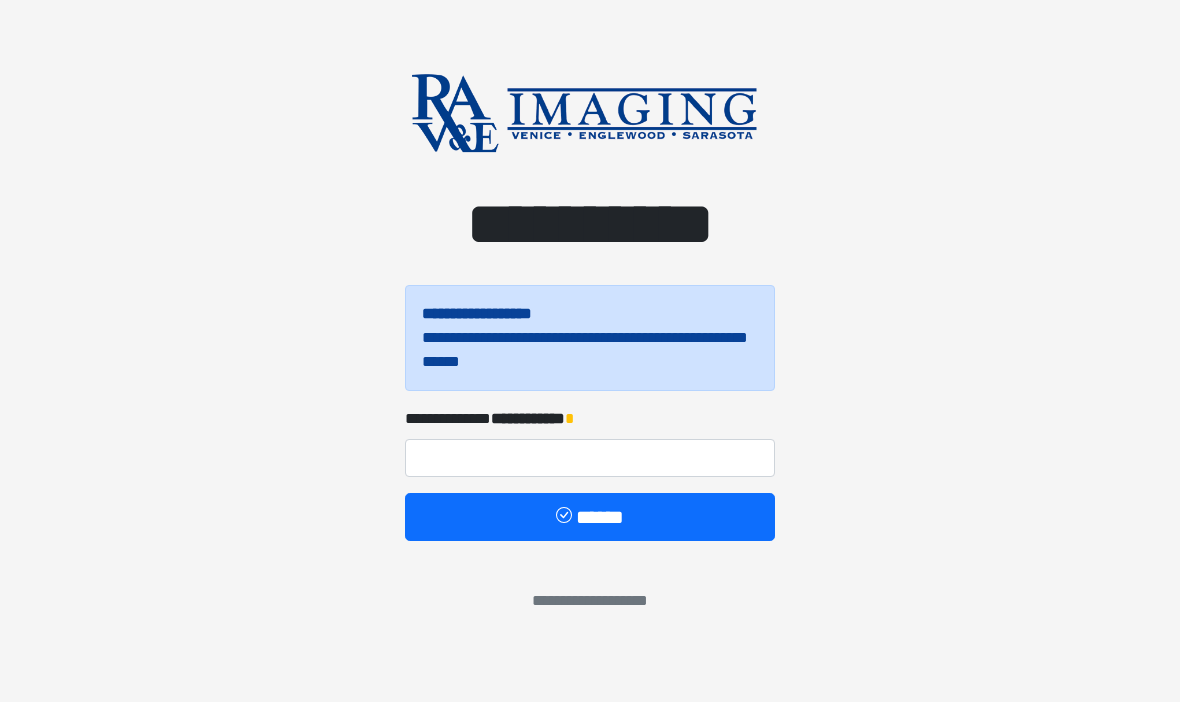 scroll, scrollTop: 0, scrollLeft: 0, axis: both 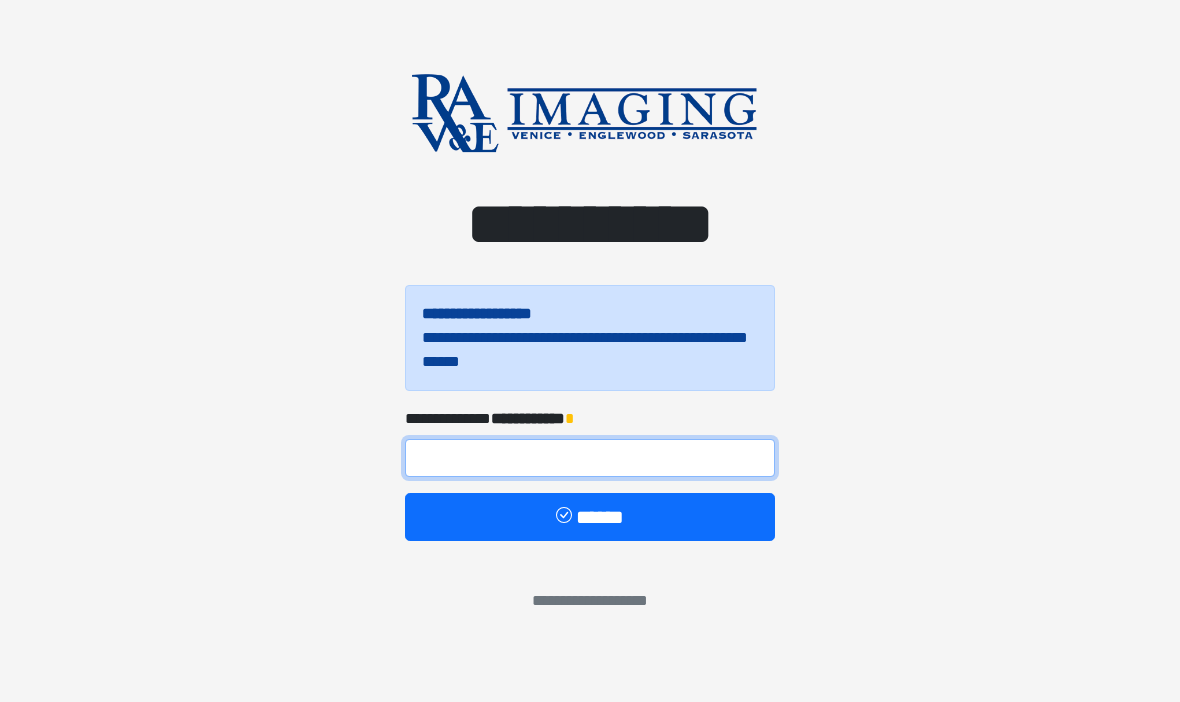 click at bounding box center [590, 458] 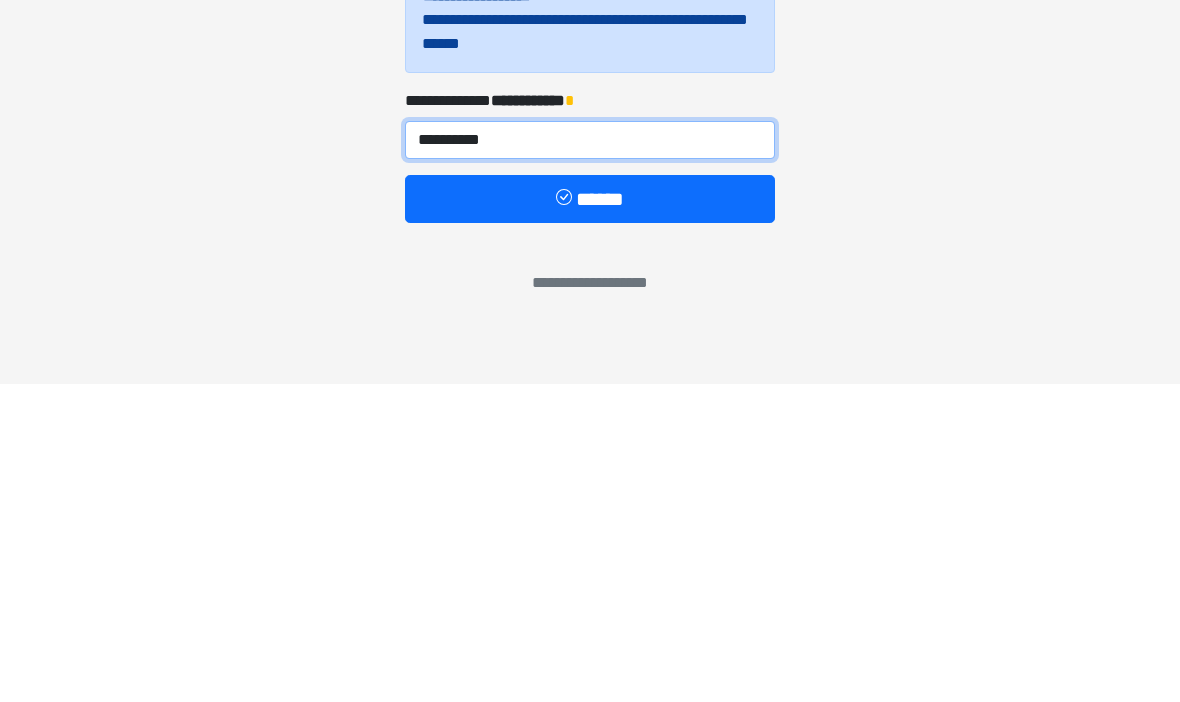 type on "**********" 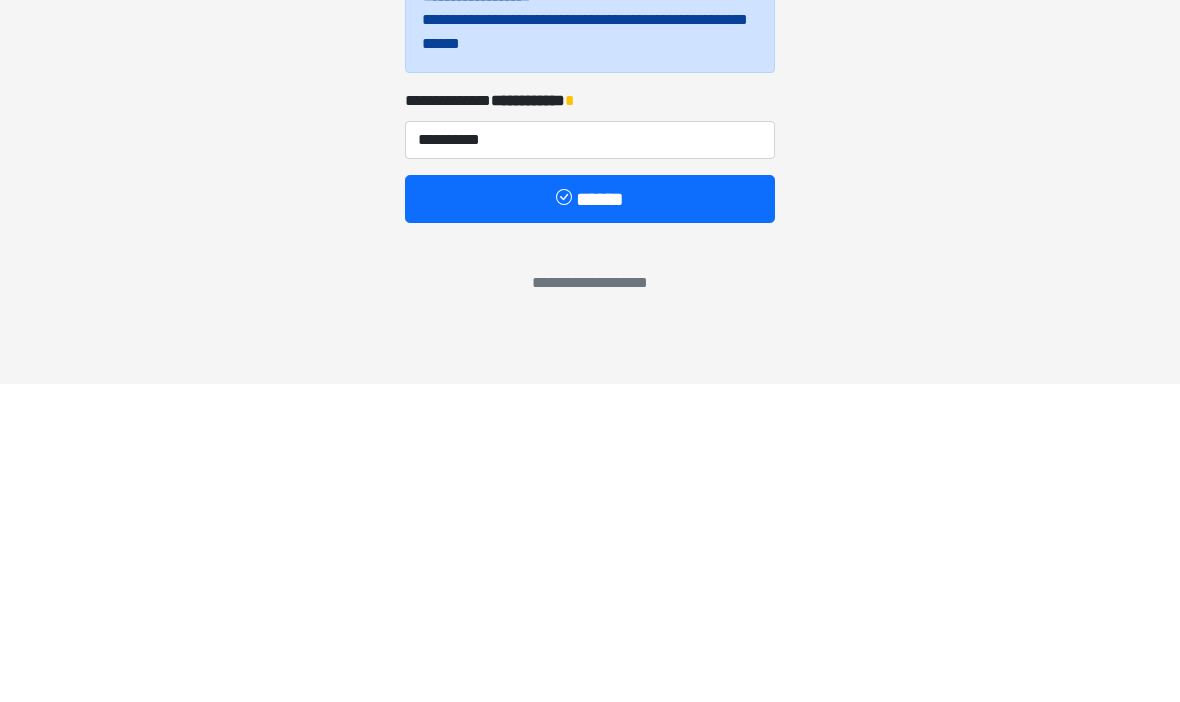 click on "******" at bounding box center (590, 517) 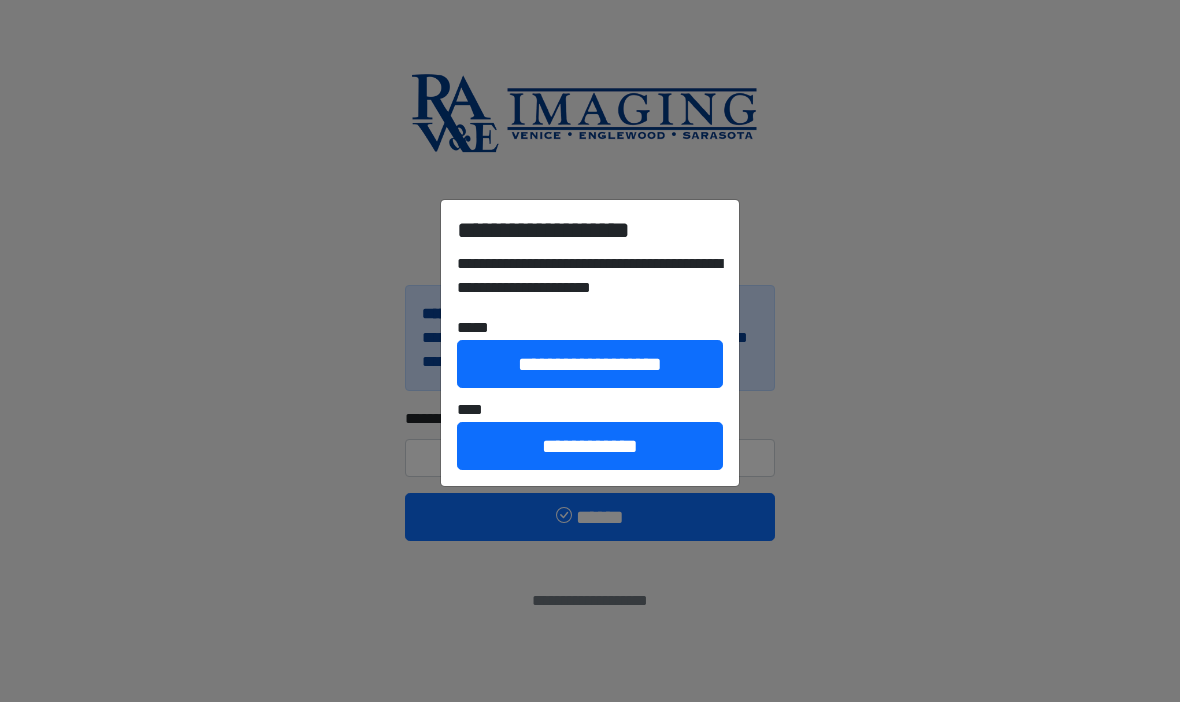 click on "**********" at bounding box center [590, 364] 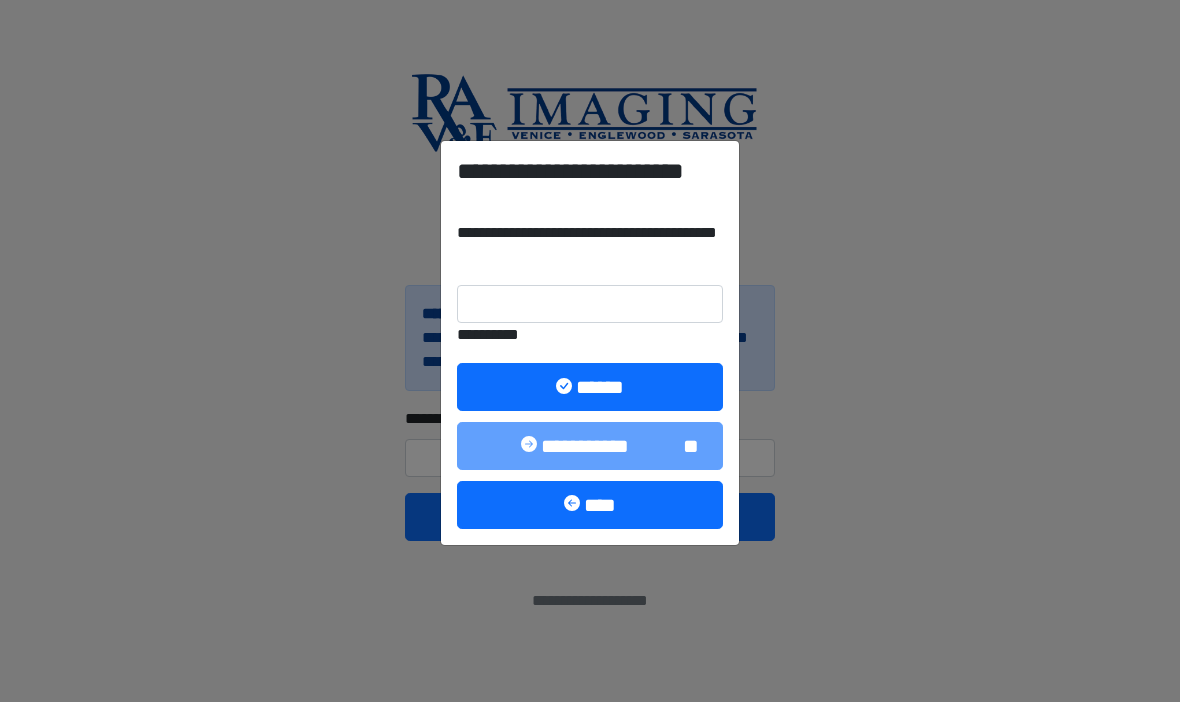 click on "**********" at bounding box center [590, 351] 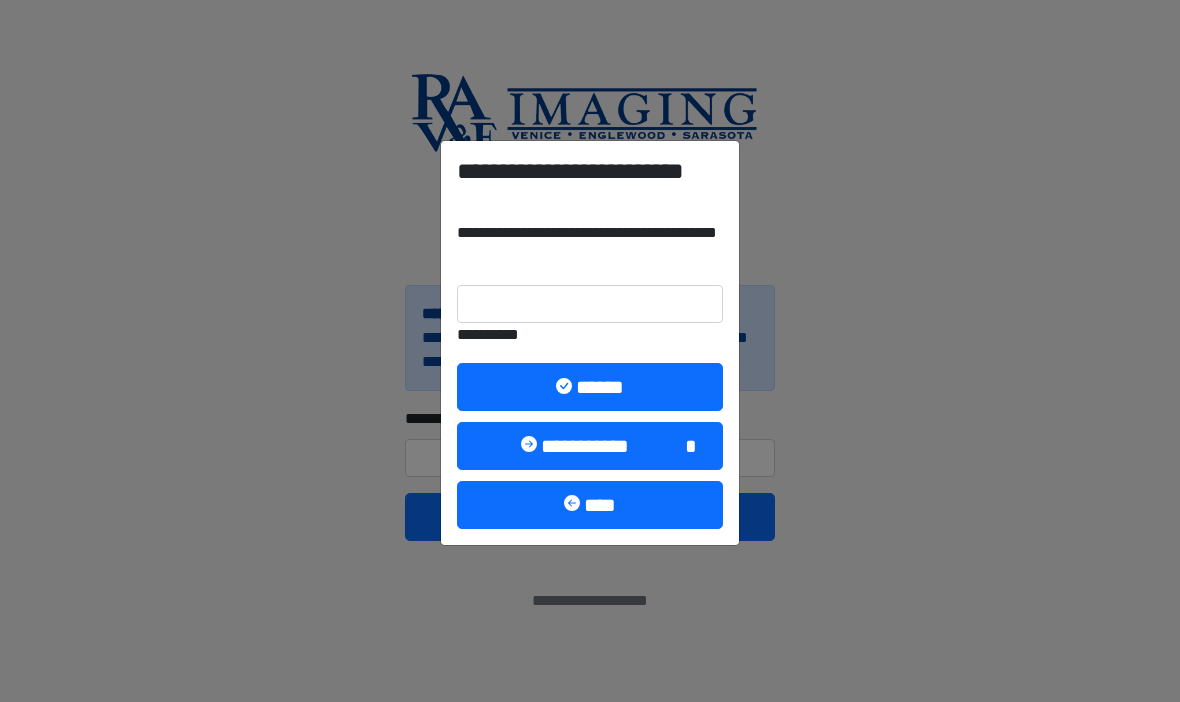 click on "[NAME] [NAME]" at bounding box center (590, 446) 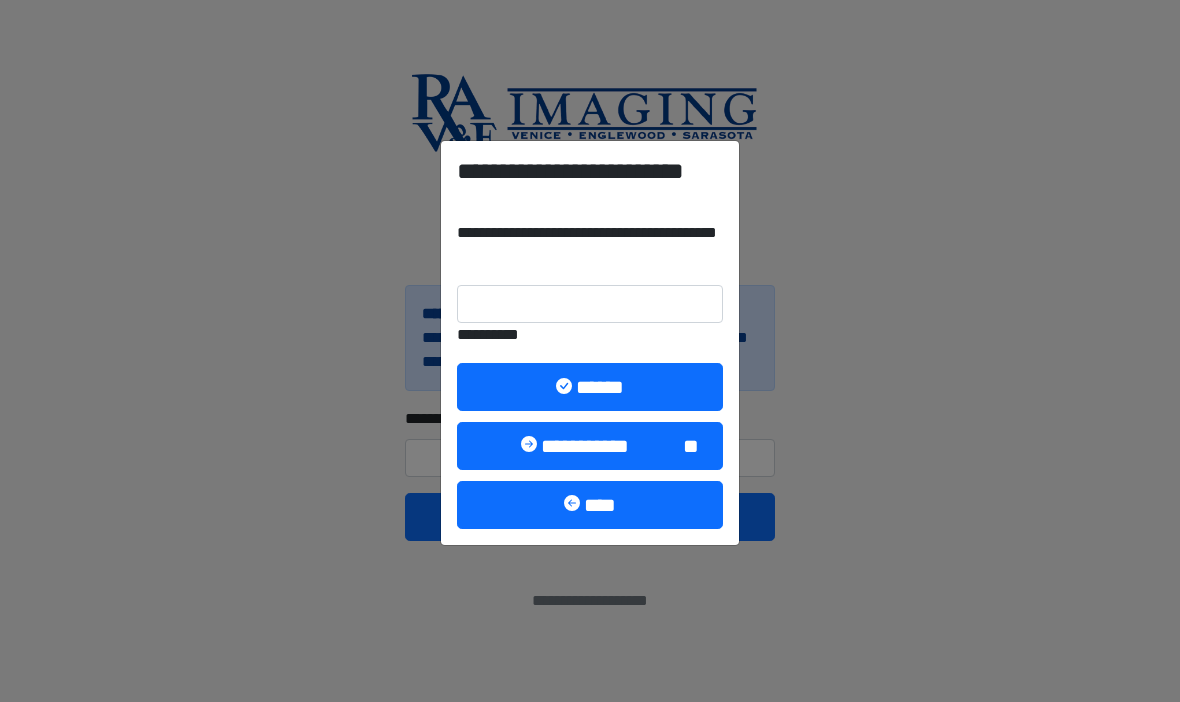 click on "****" at bounding box center [590, 505] 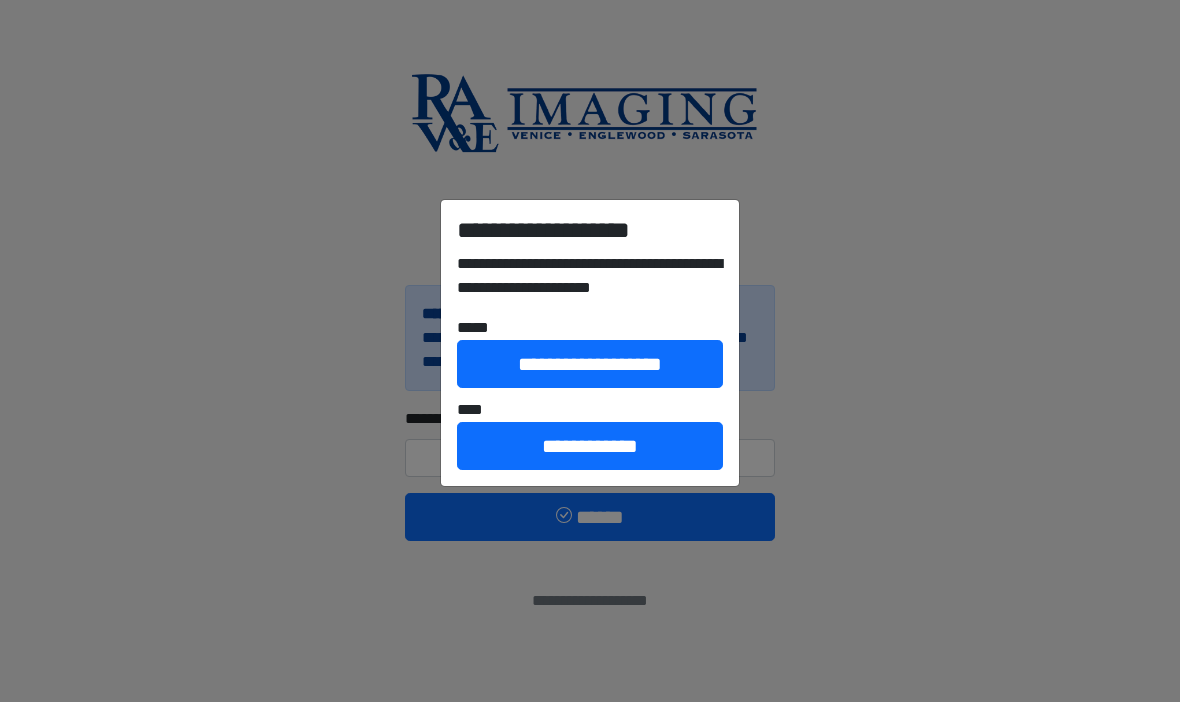 click on "**********" at bounding box center (590, 446) 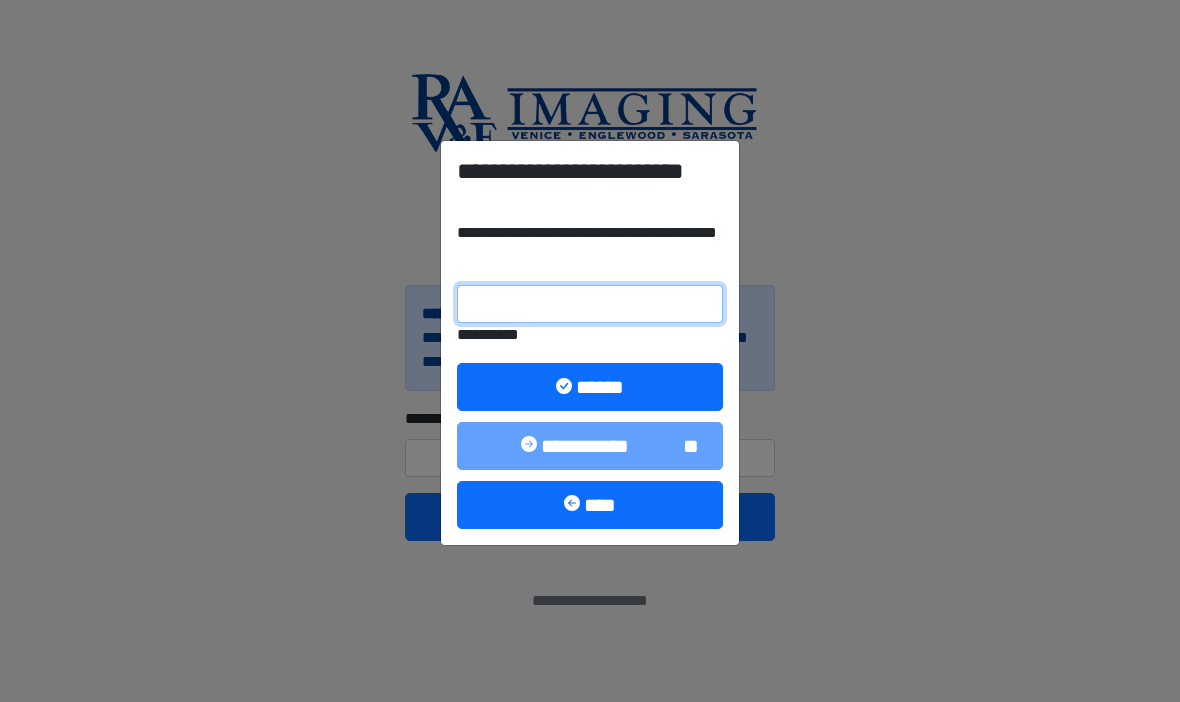 click on "**********" at bounding box center (590, 304) 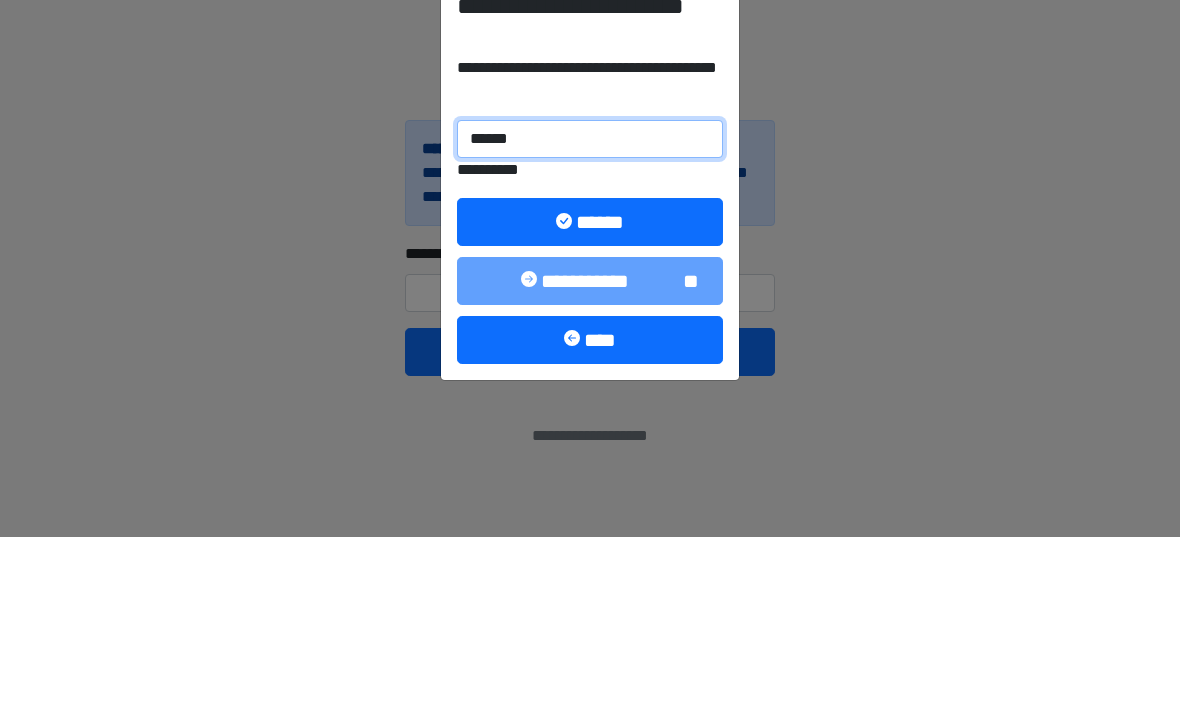 type on "******" 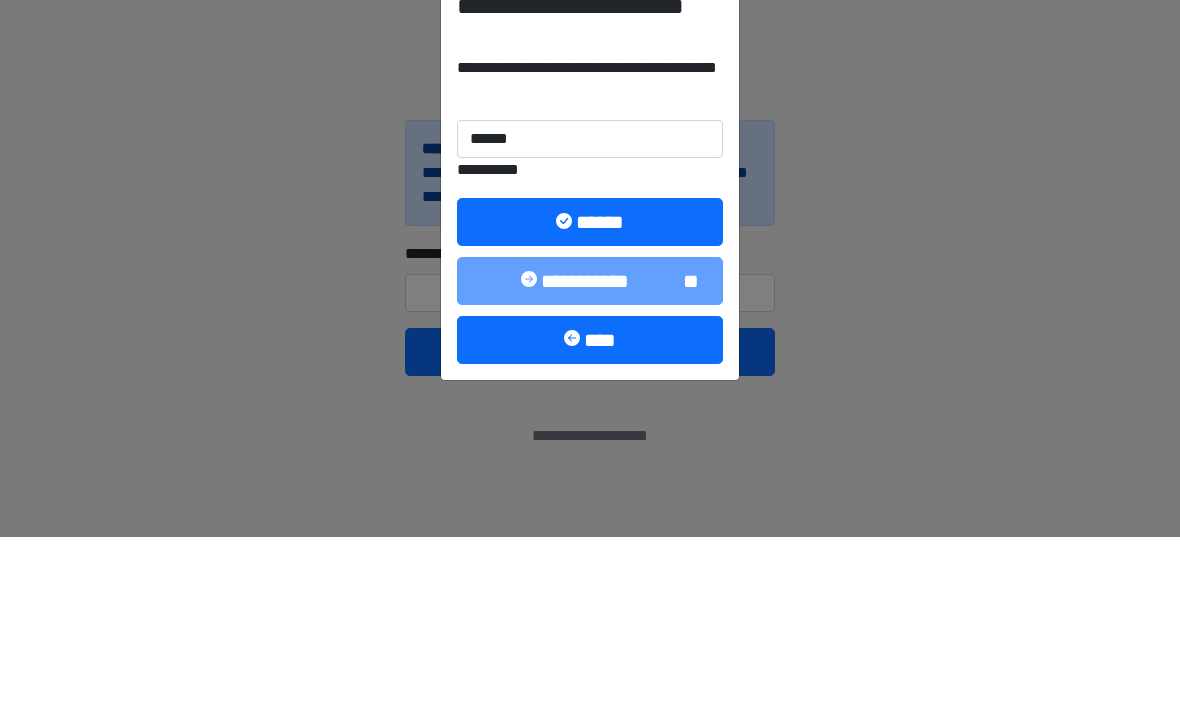 click on "******" at bounding box center [590, 387] 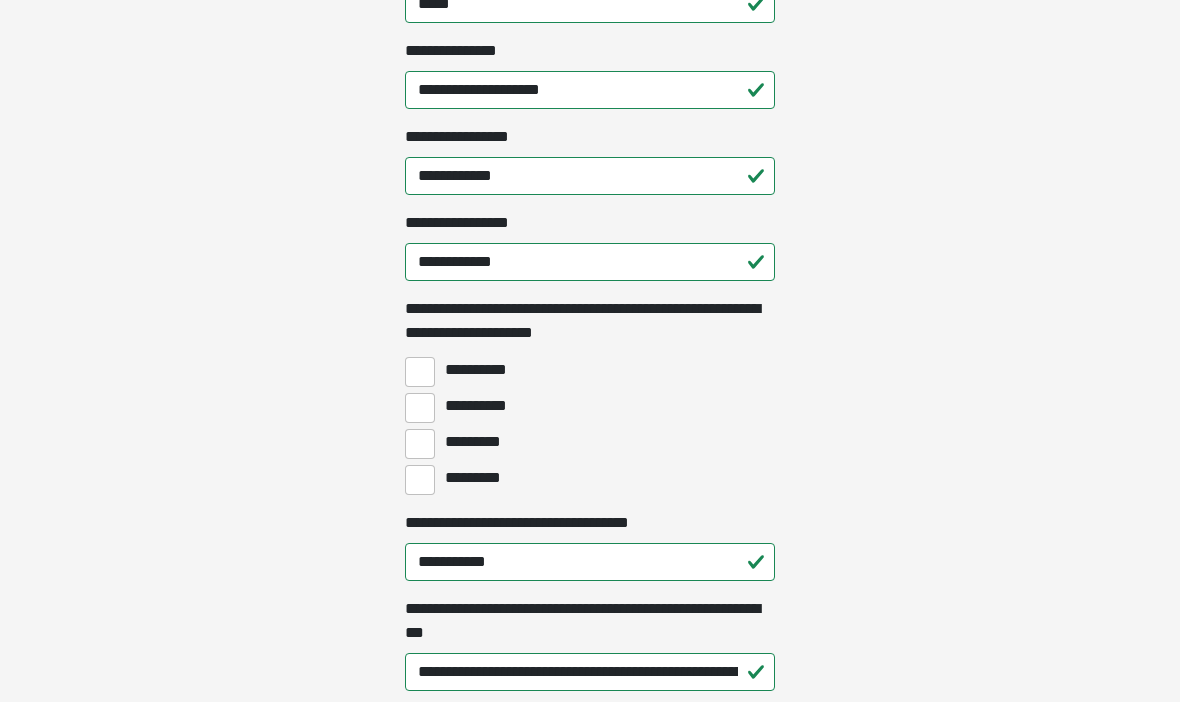 scroll, scrollTop: 1423, scrollLeft: 0, axis: vertical 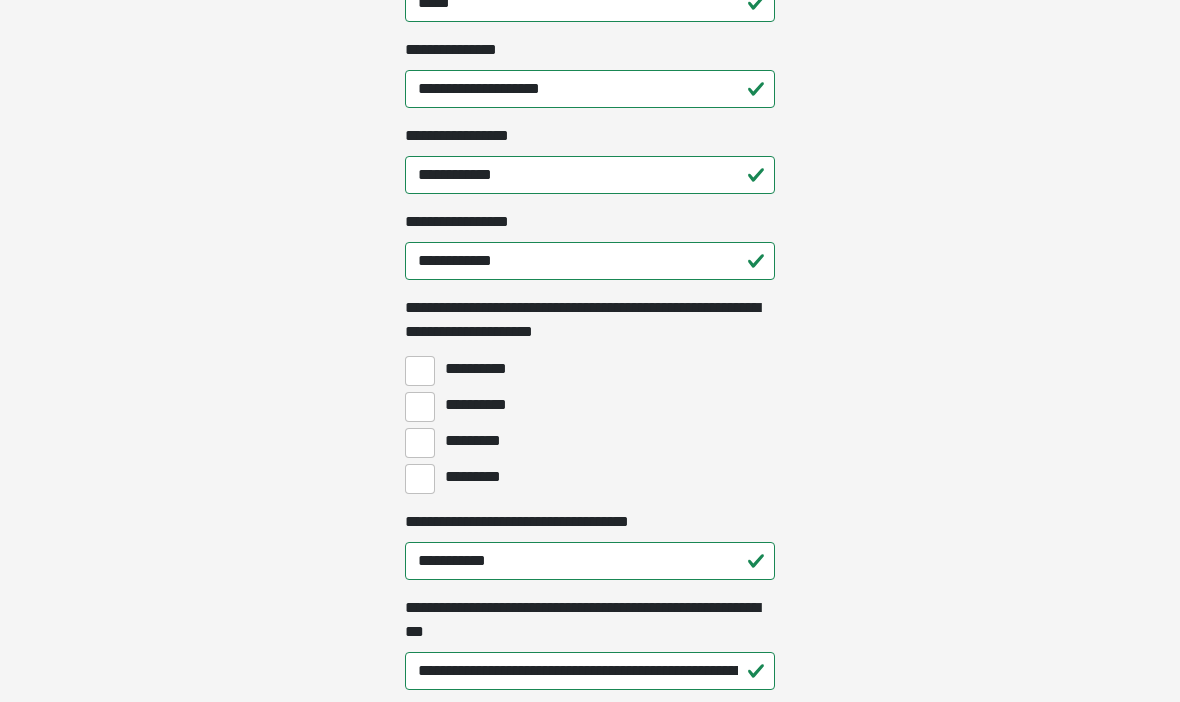 click on "**********" at bounding box center [420, 371] 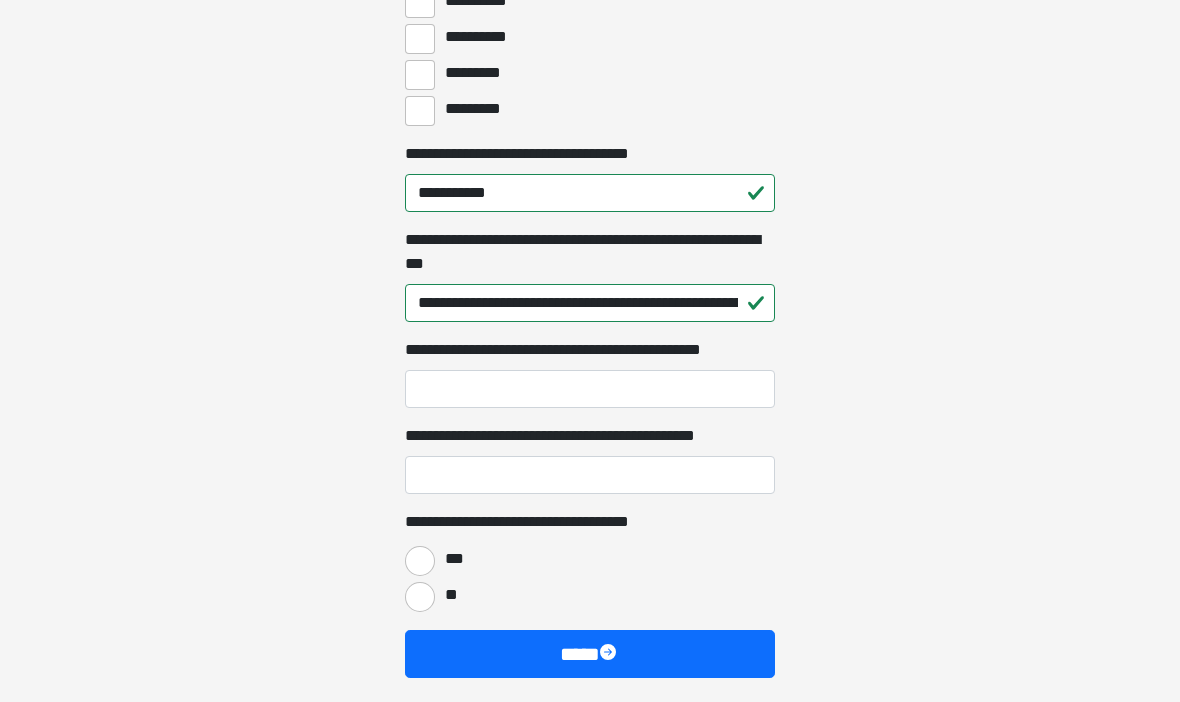 scroll, scrollTop: 1801, scrollLeft: 0, axis: vertical 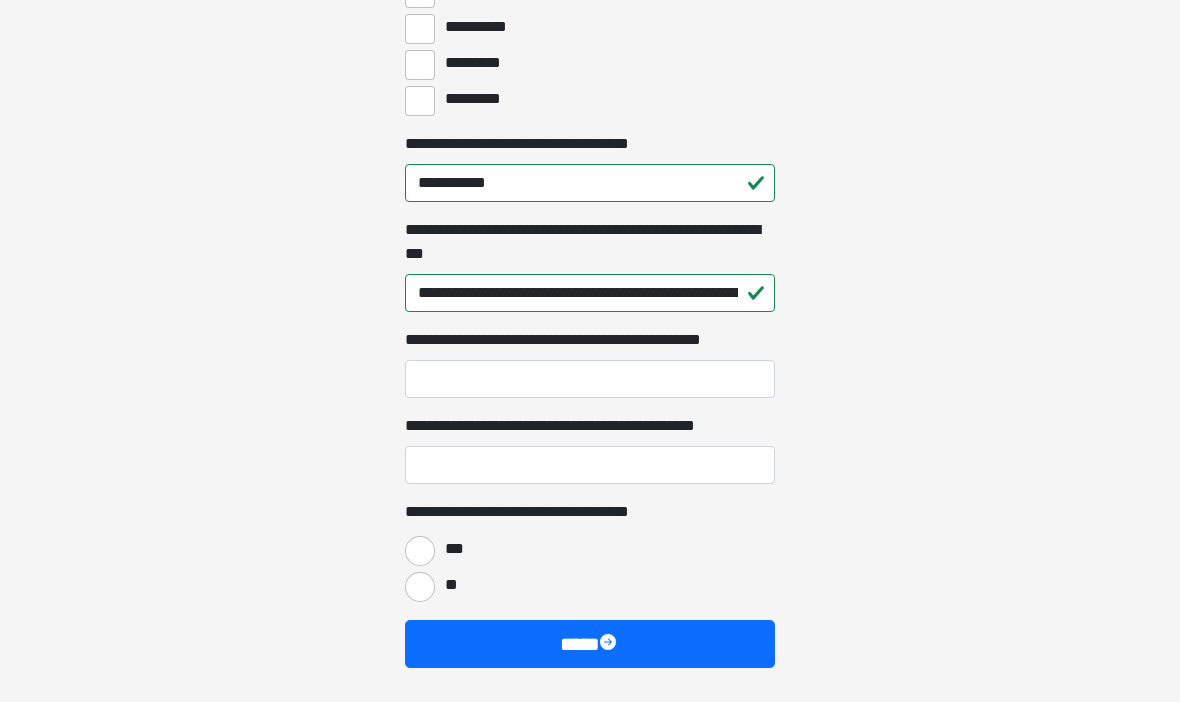 click on "***" at bounding box center [420, 551] 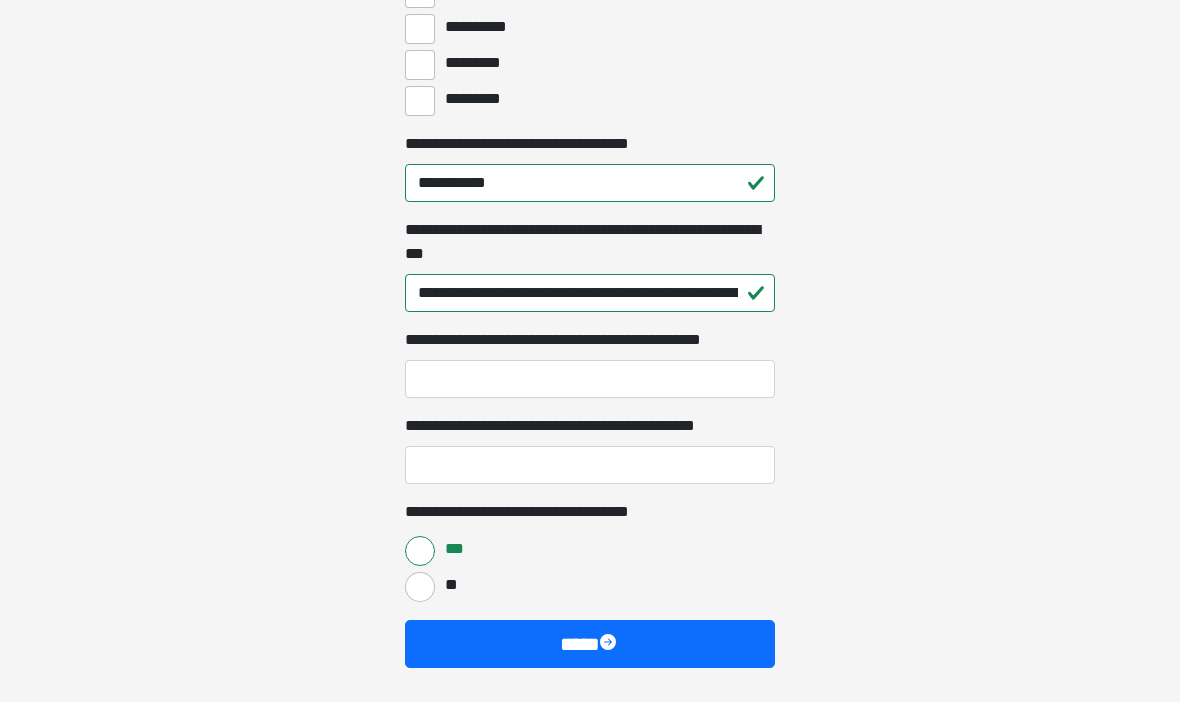 click at bounding box center [610, 644] 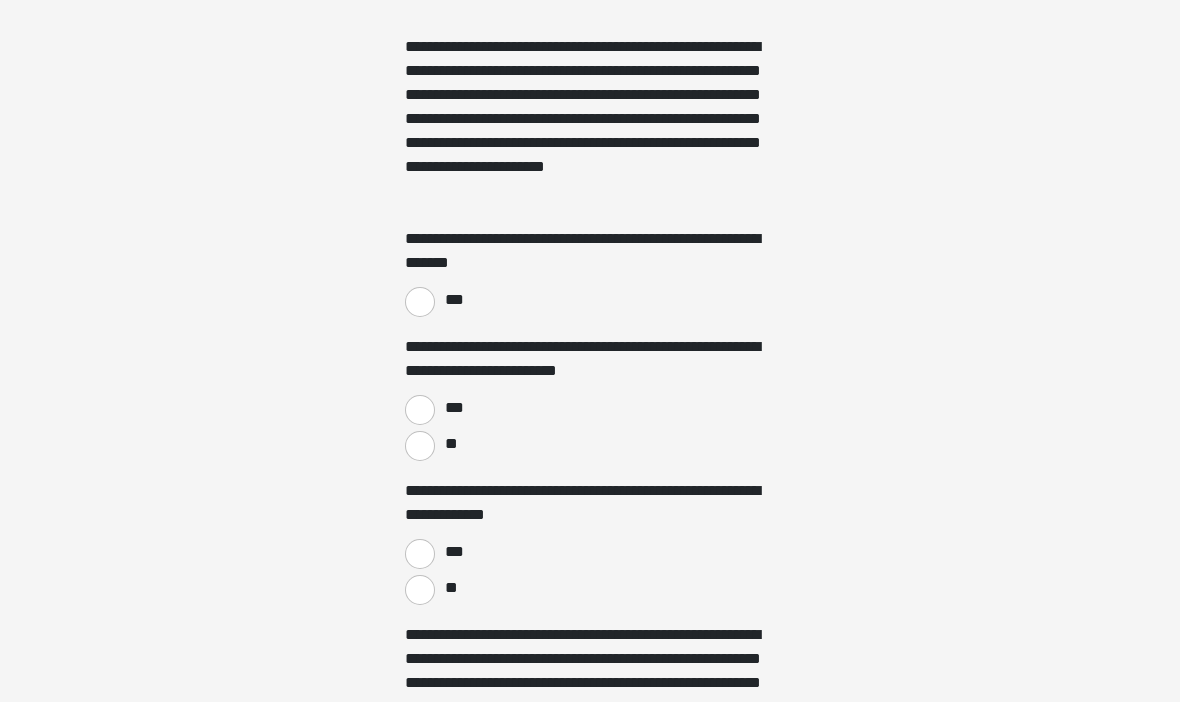 scroll, scrollTop: 1296, scrollLeft: 0, axis: vertical 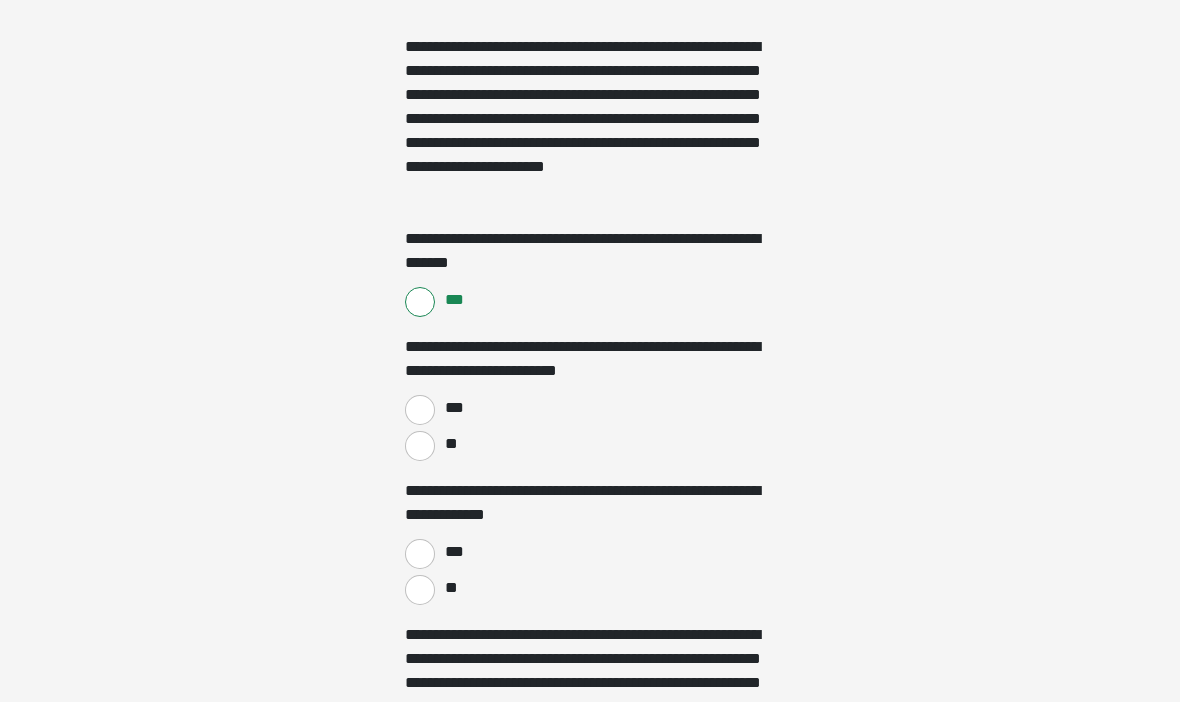 click on "***" at bounding box center [420, 410] 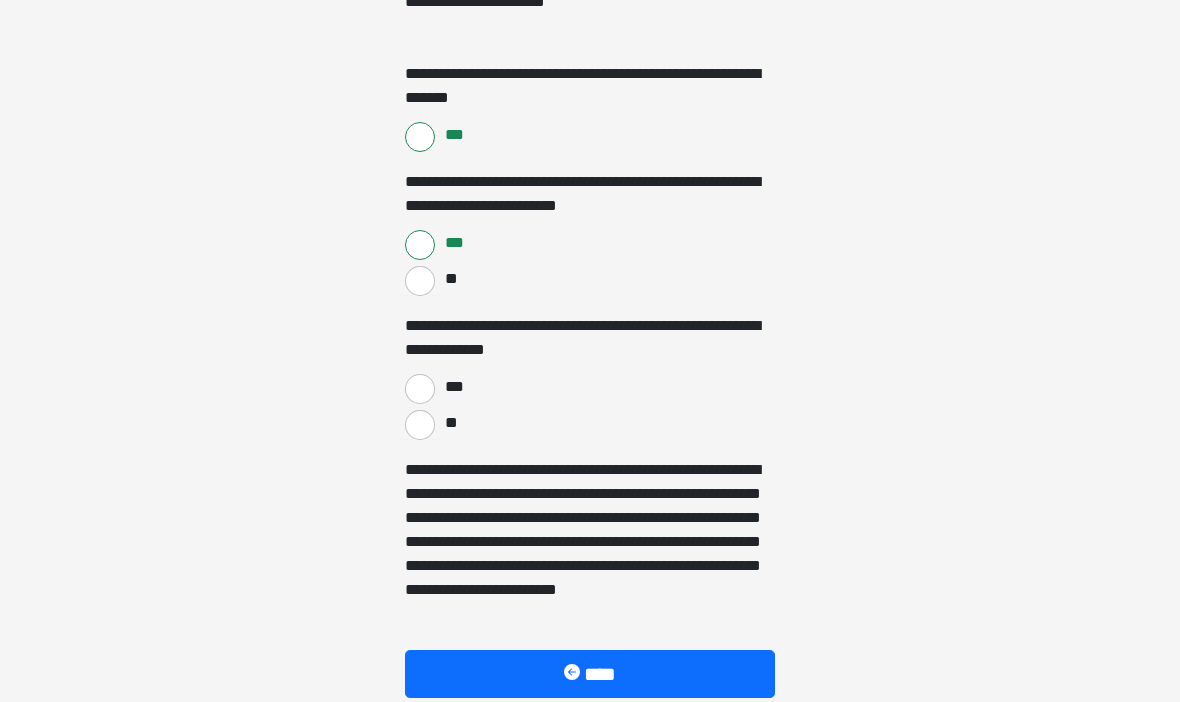 scroll, scrollTop: 1461, scrollLeft: 0, axis: vertical 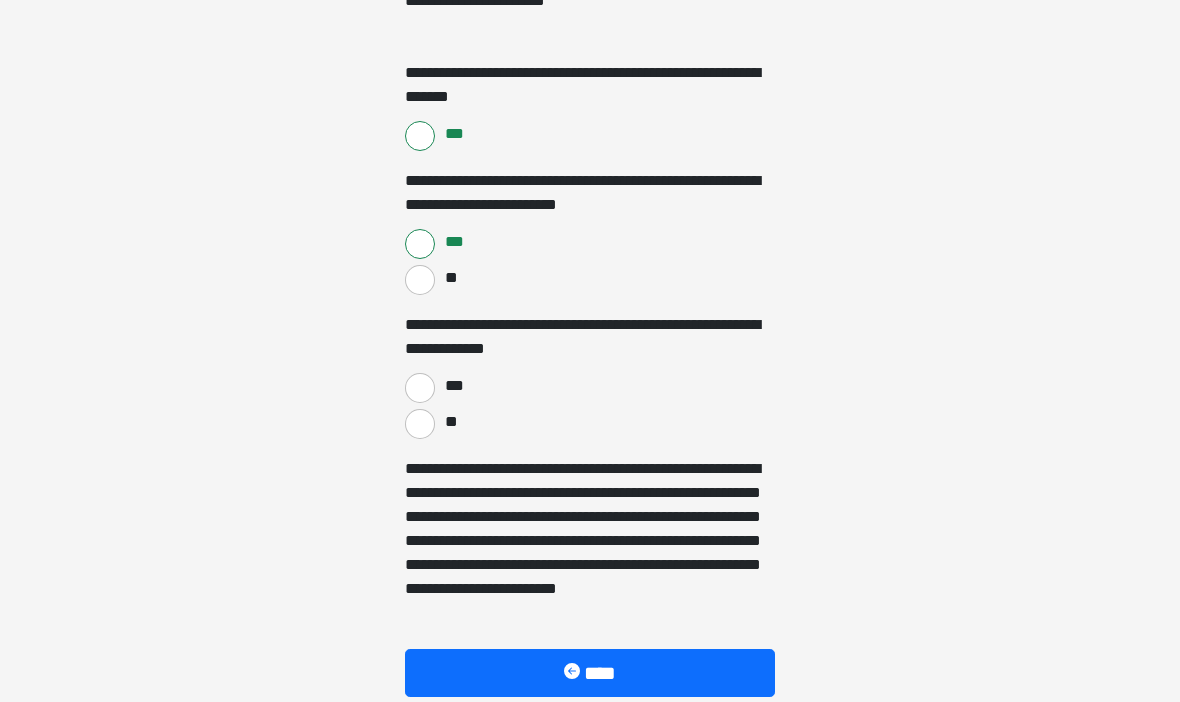 click on "**" at bounding box center (420, 424) 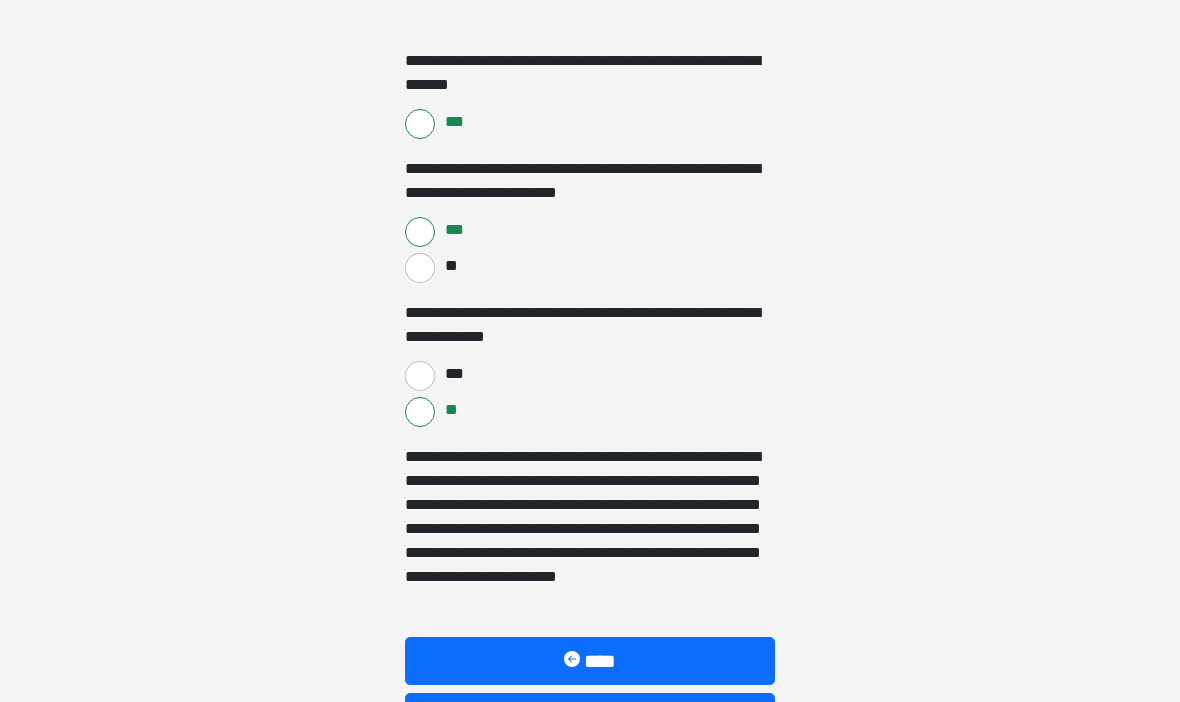 scroll, scrollTop: 1547, scrollLeft: 0, axis: vertical 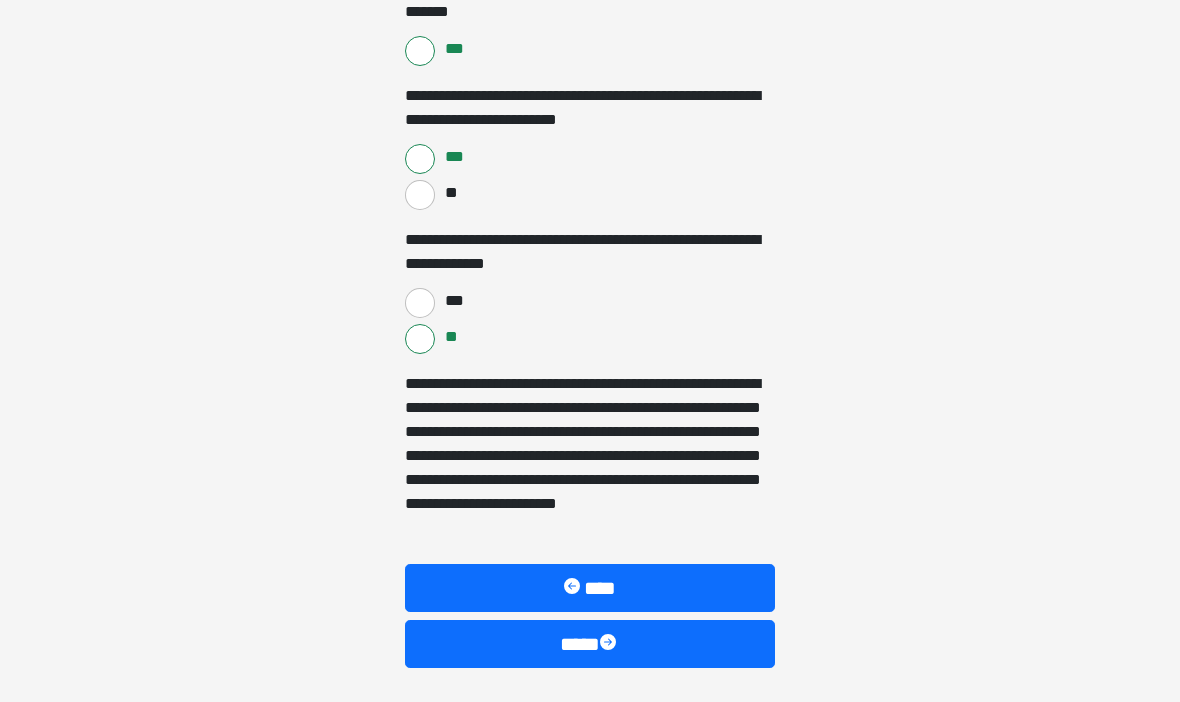 click on "****" at bounding box center [590, 644] 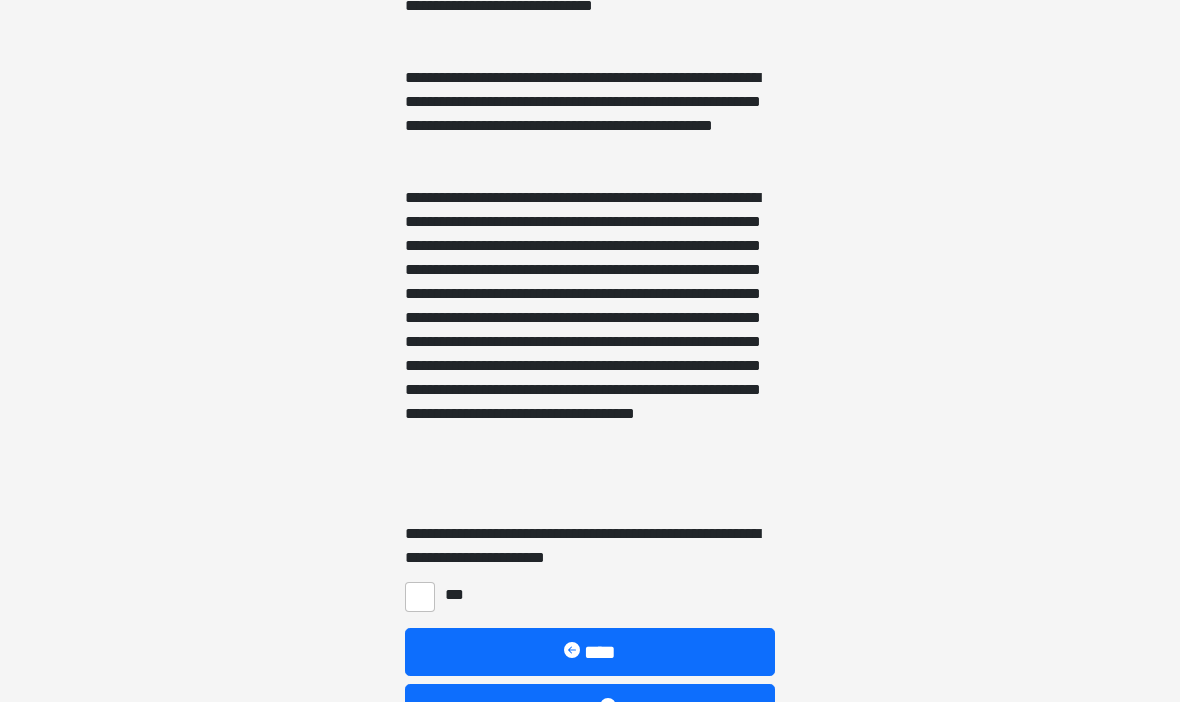 scroll, scrollTop: 736, scrollLeft: 0, axis: vertical 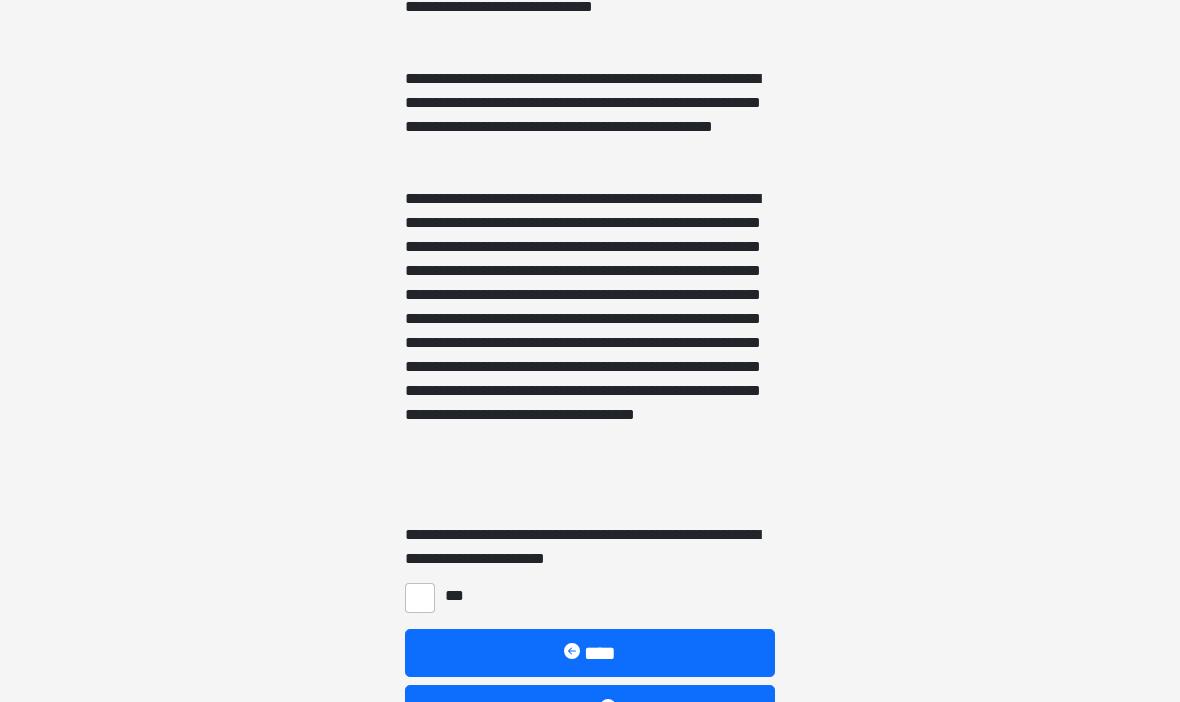 click on "***" at bounding box center (420, 598) 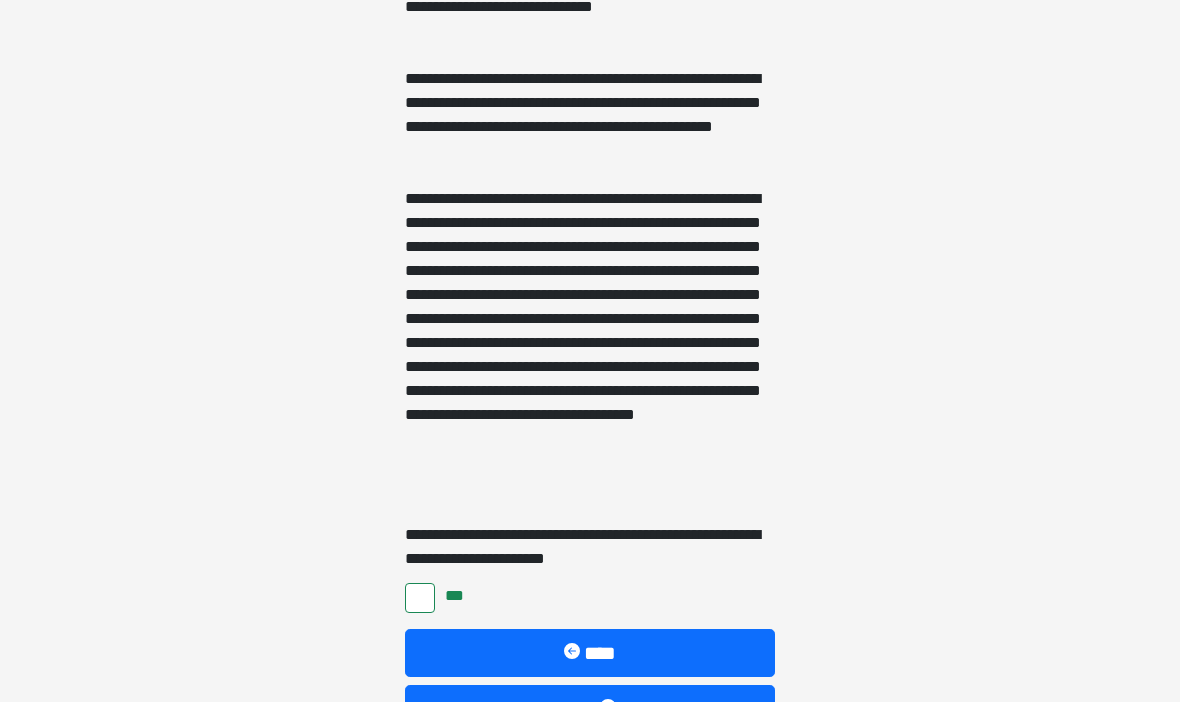 click on "****" at bounding box center [590, 709] 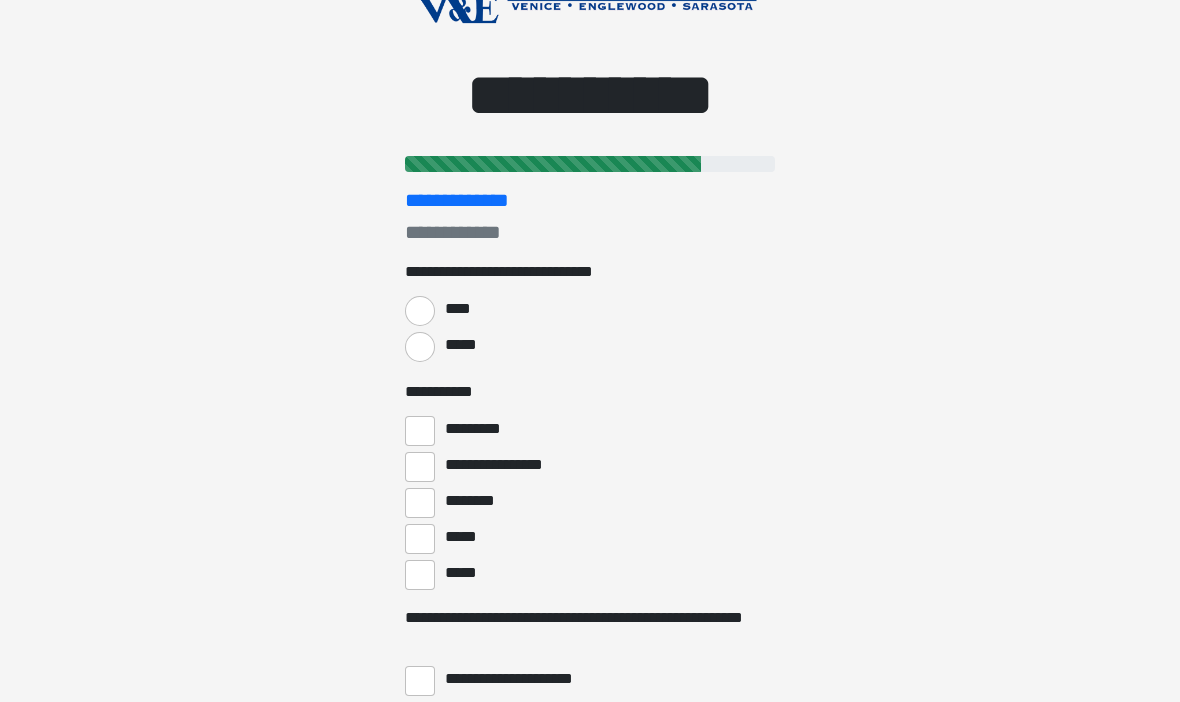 scroll, scrollTop: 0, scrollLeft: 0, axis: both 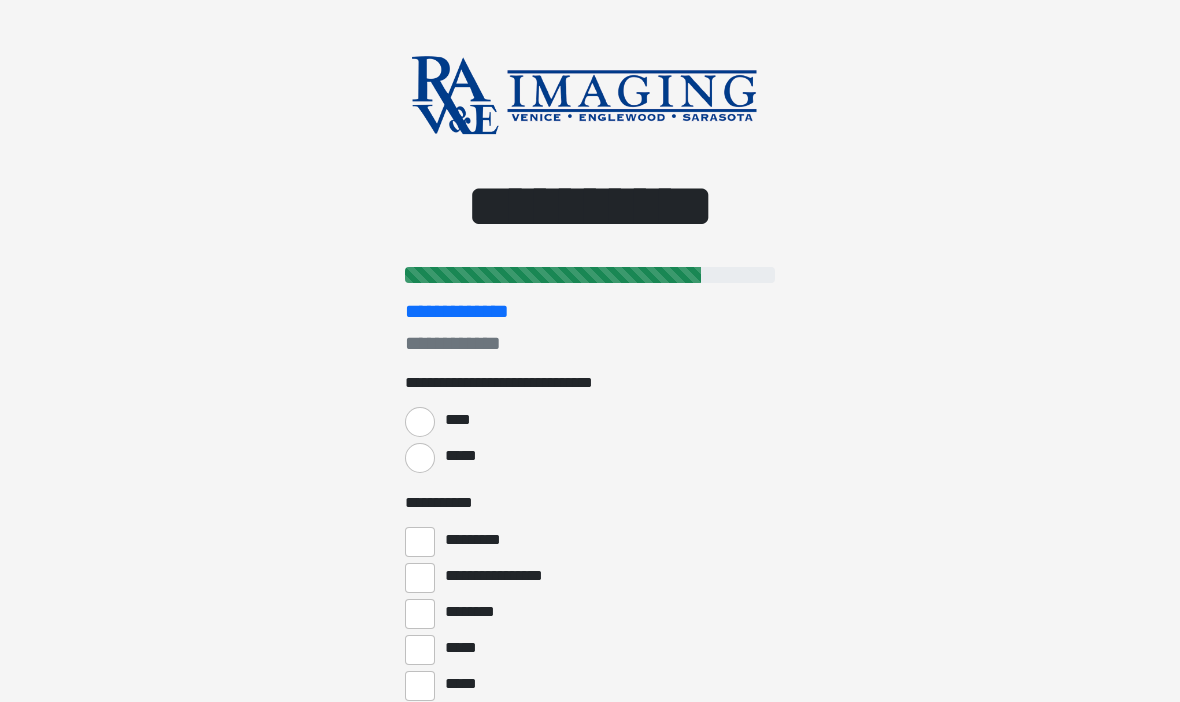 click on "*****" at bounding box center (420, 458) 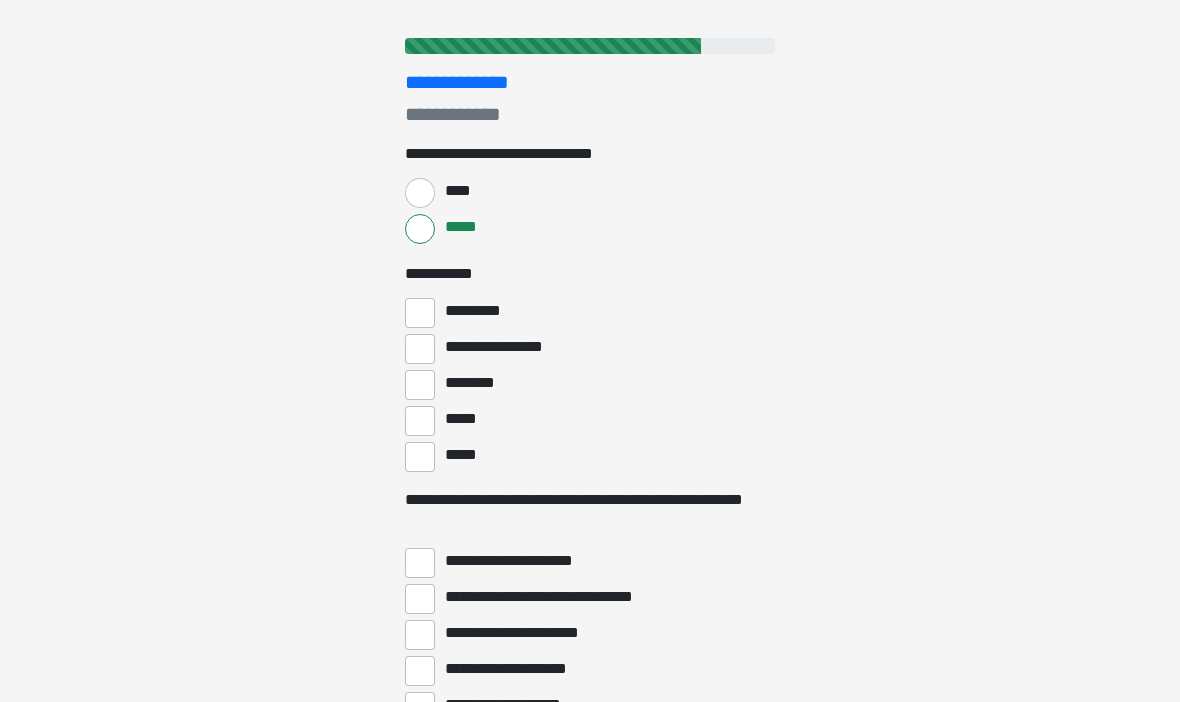 scroll, scrollTop: 248, scrollLeft: 0, axis: vertical 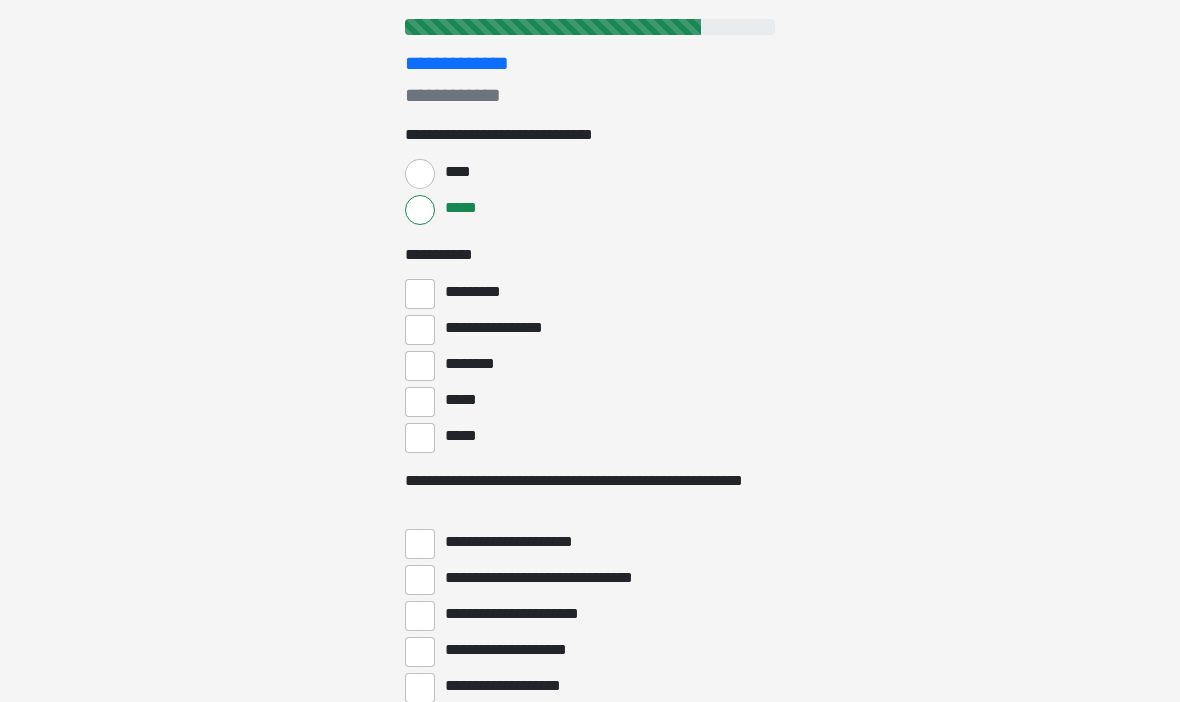 click on "*********" at bounding box center [420, 294] 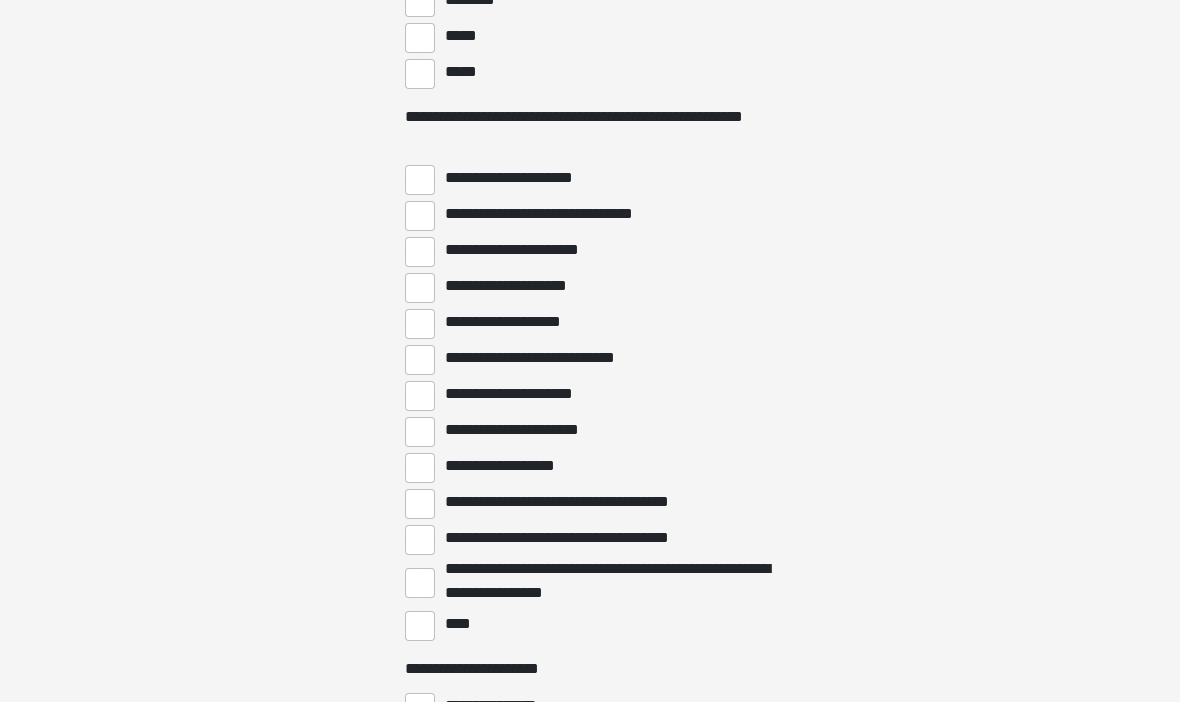 scroll, scrollTop: 612, scrollLeft: 0, axis: vertical 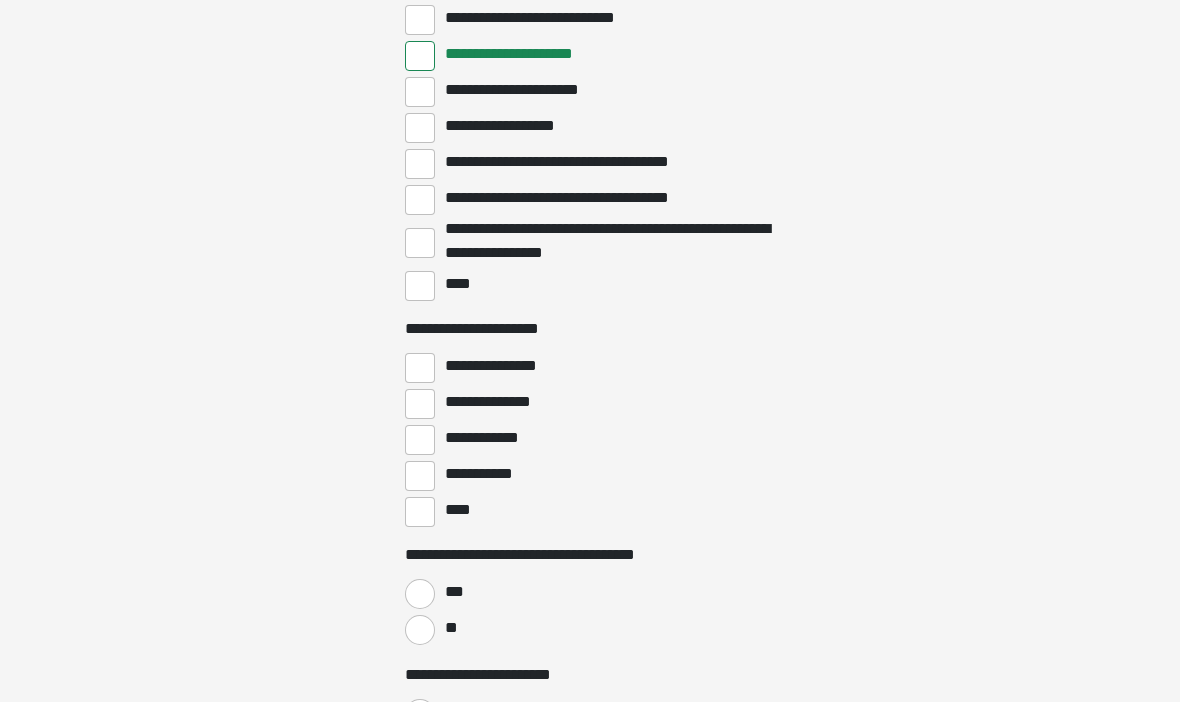 click on "****" at bounding box center (420, 512) 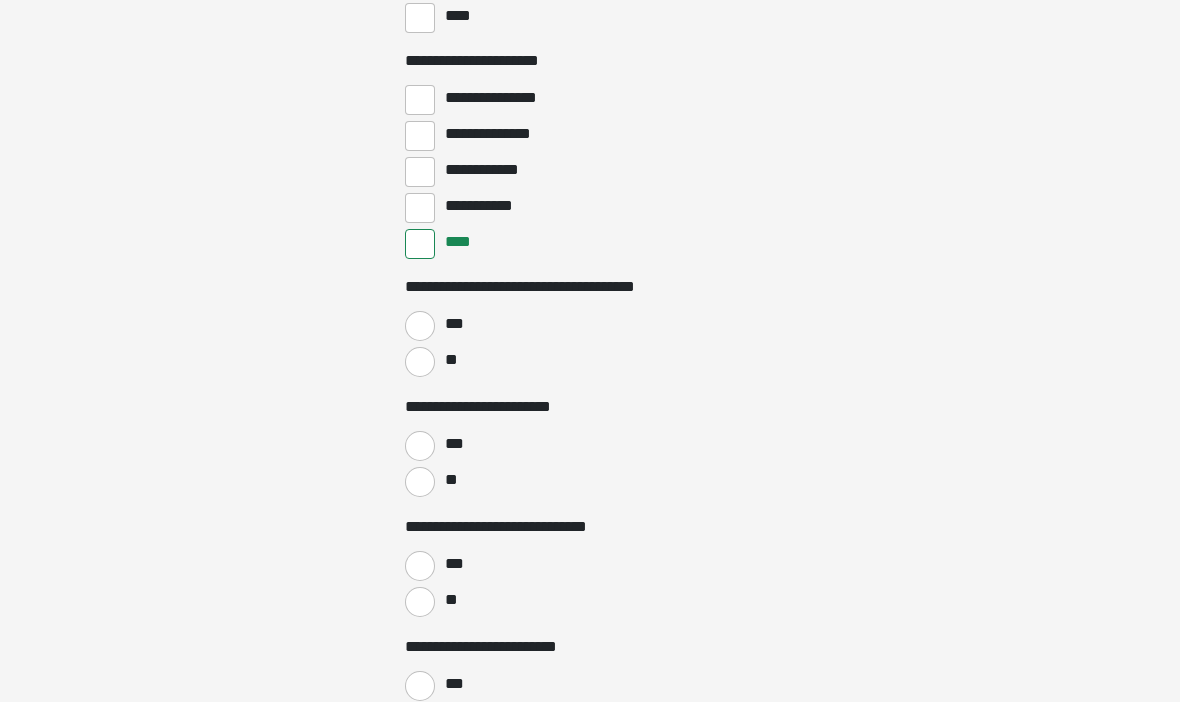scroll, scrollTop: 1220, scrollLeft: 0, axis: vertical 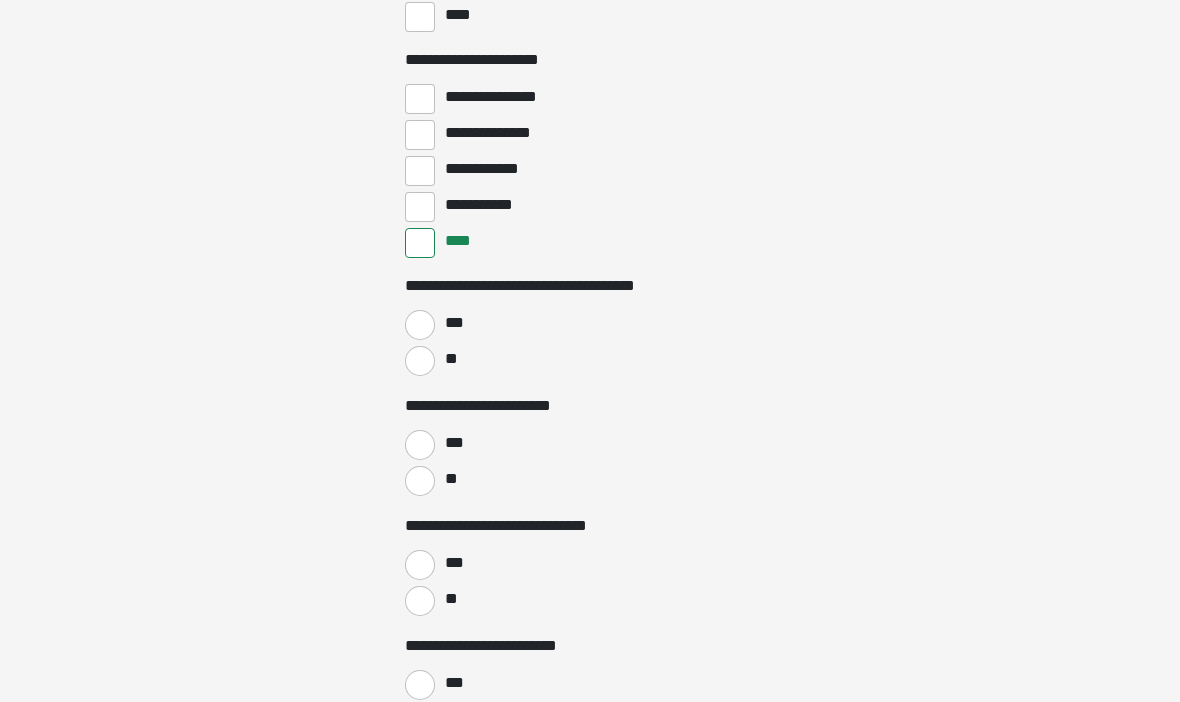 click on "**" at bounding box center [420, 362] 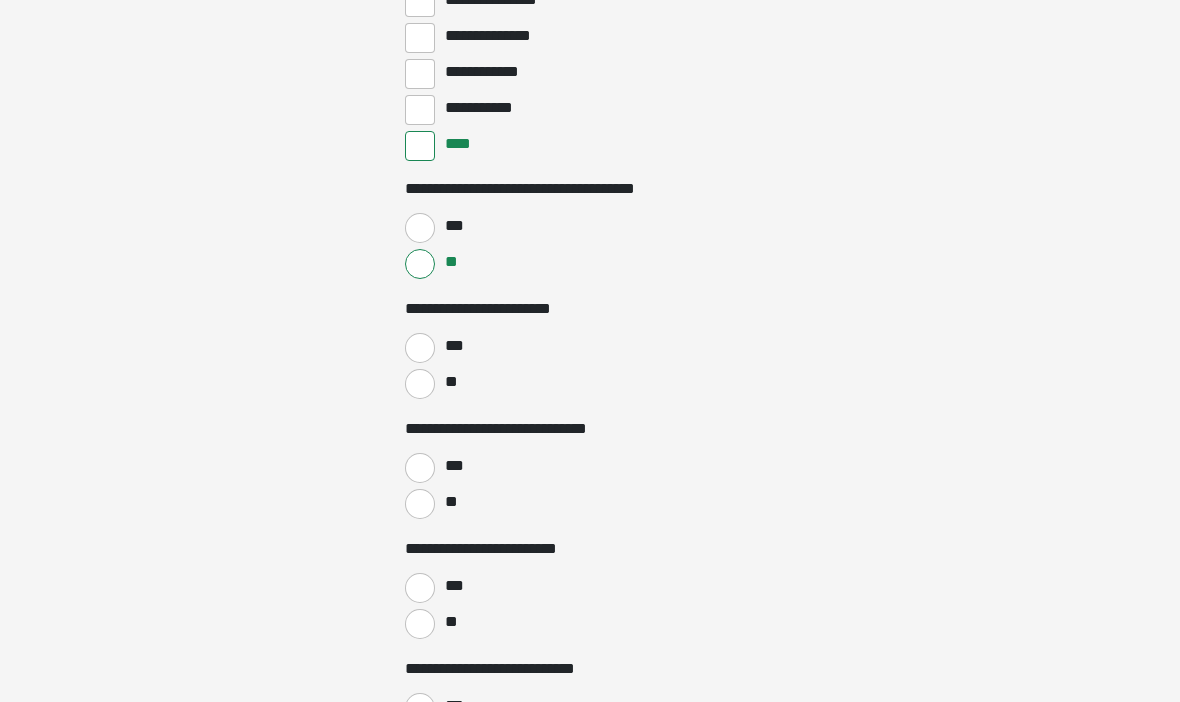 scroll, scrollTop: 1318, scrollLeft: 0, axis: vertical 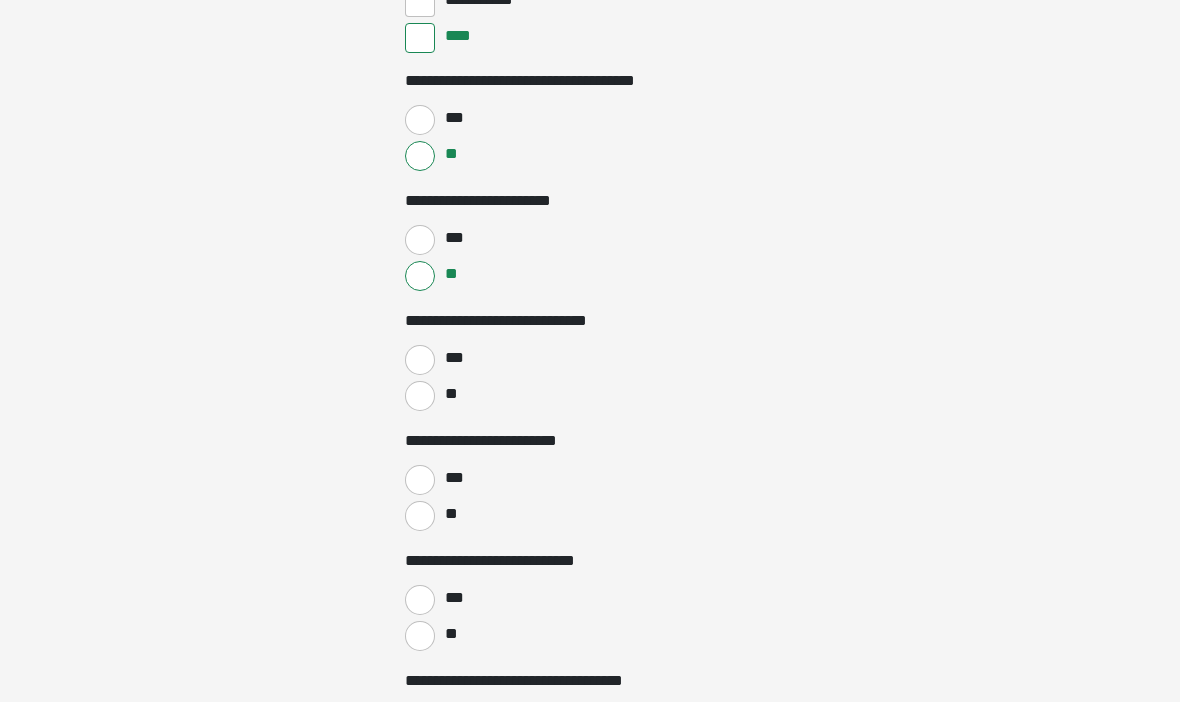 click on "**" at bounding box center (420, 396) 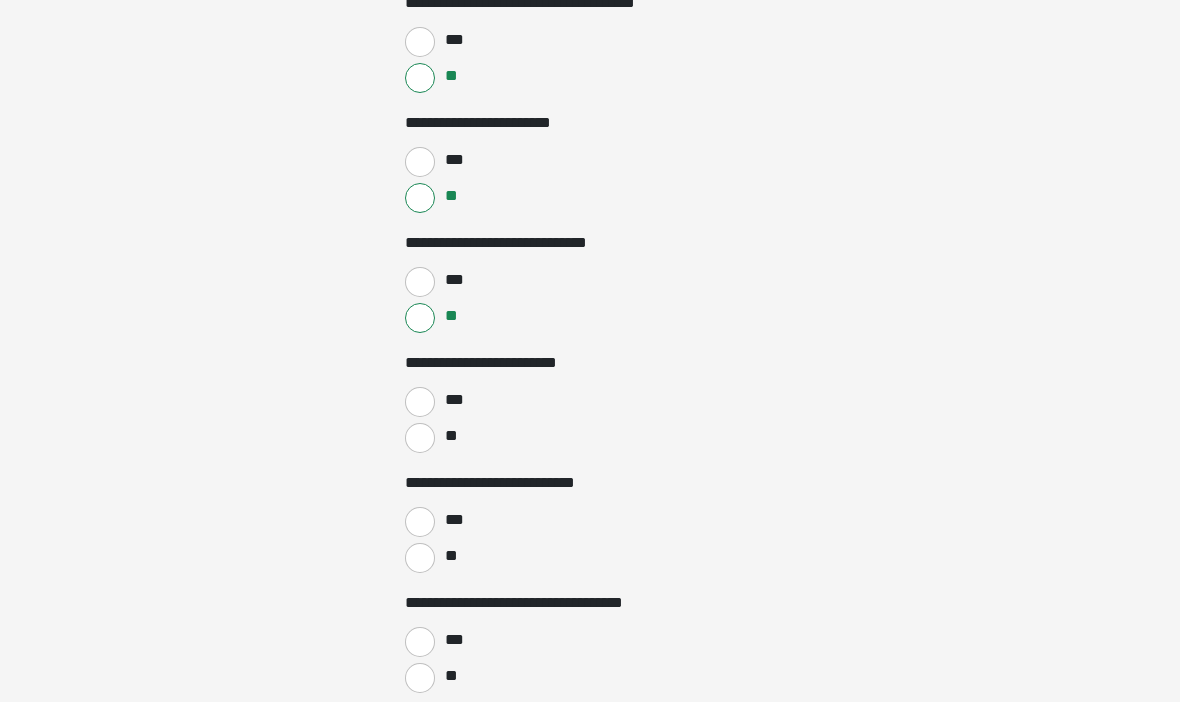 scroll, scrollTop: 1504, scrollLeft: 0, axis: vertical 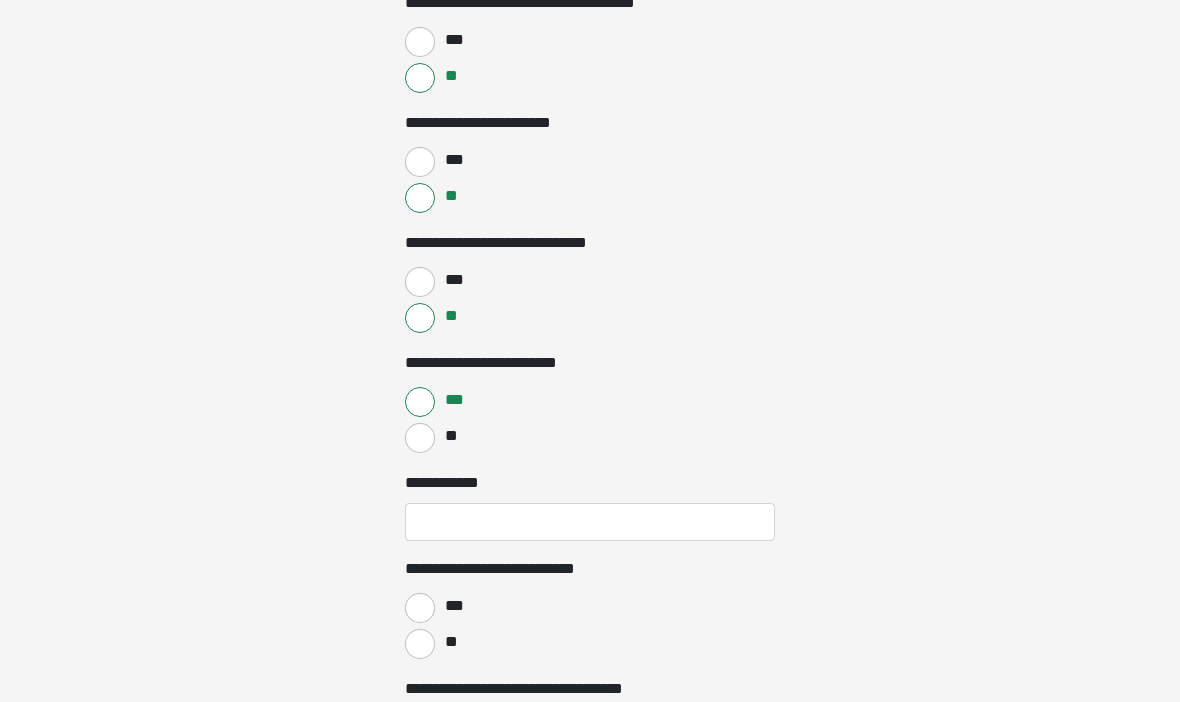 click on "**" at bounding box center (420, 438) 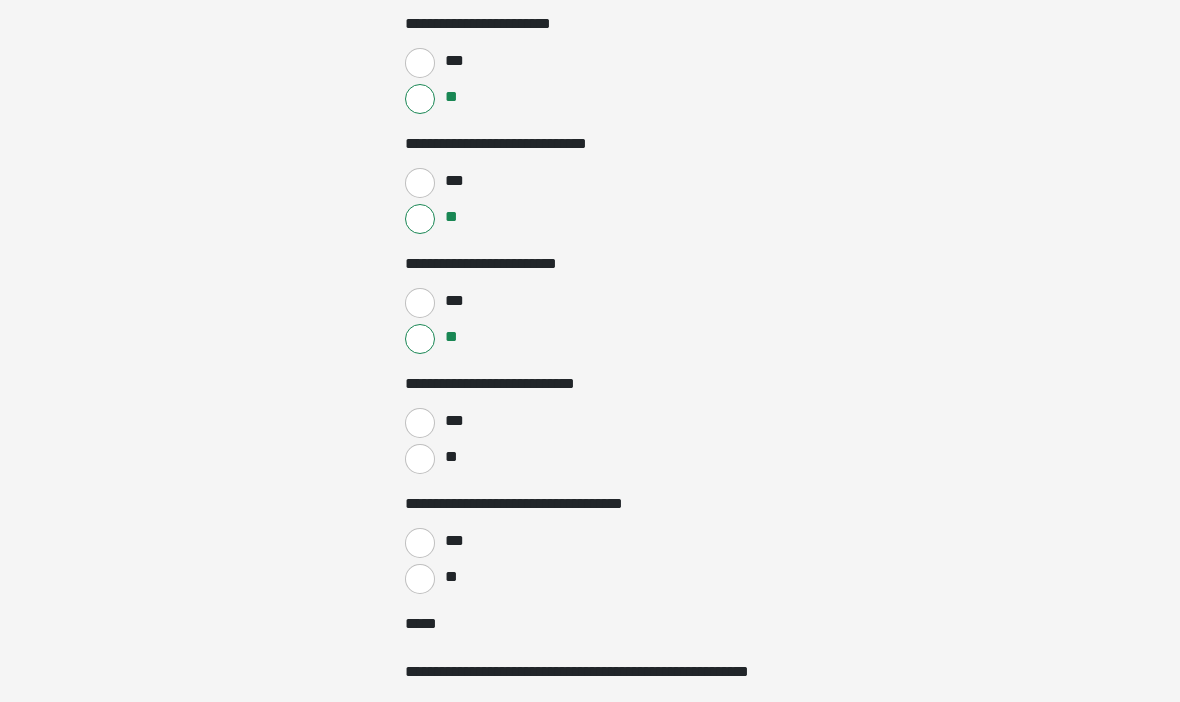 scroll, scrollTop: 1604, scrollLeft: 0, axis: vertical 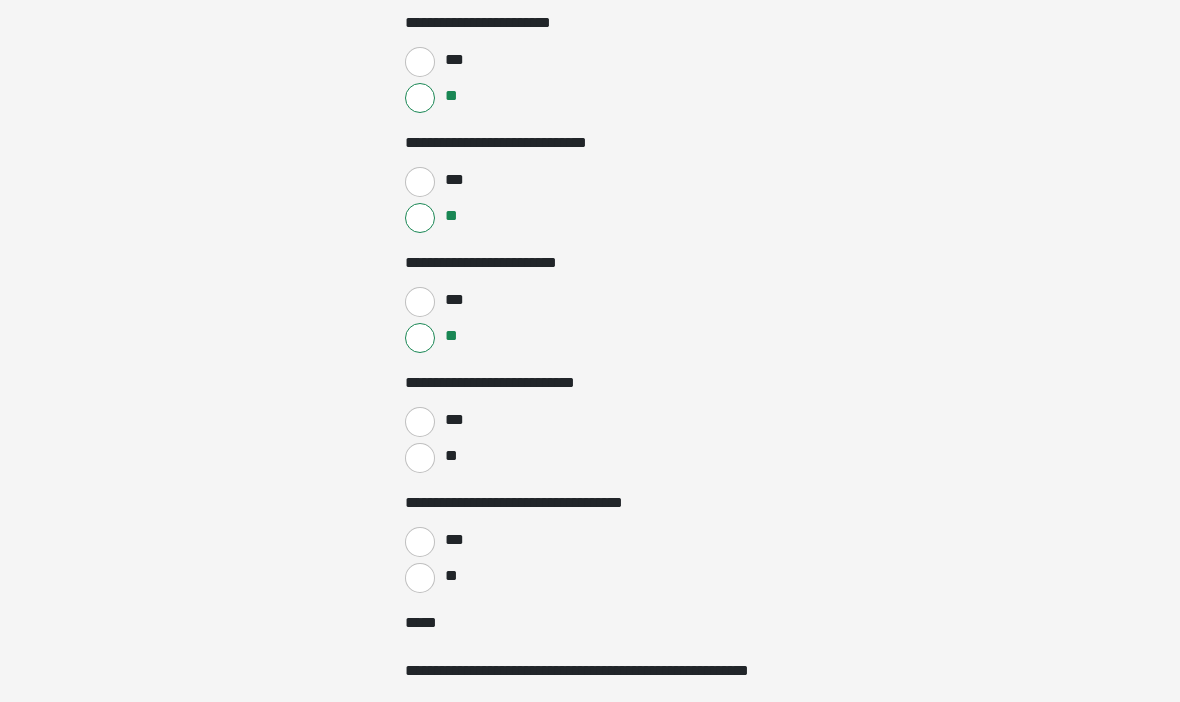 click on "**" at bounding box center (420, 458) 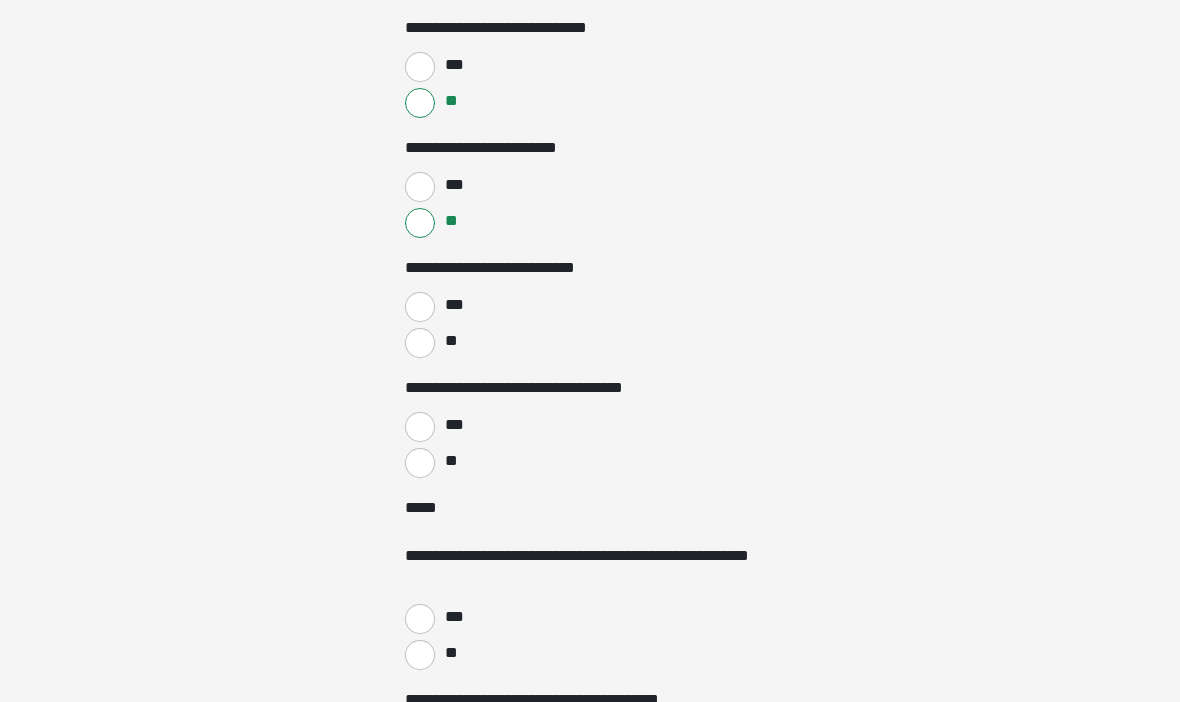 scroll, scrollTop: 1723, scrollLeft: 0, axis: vertical 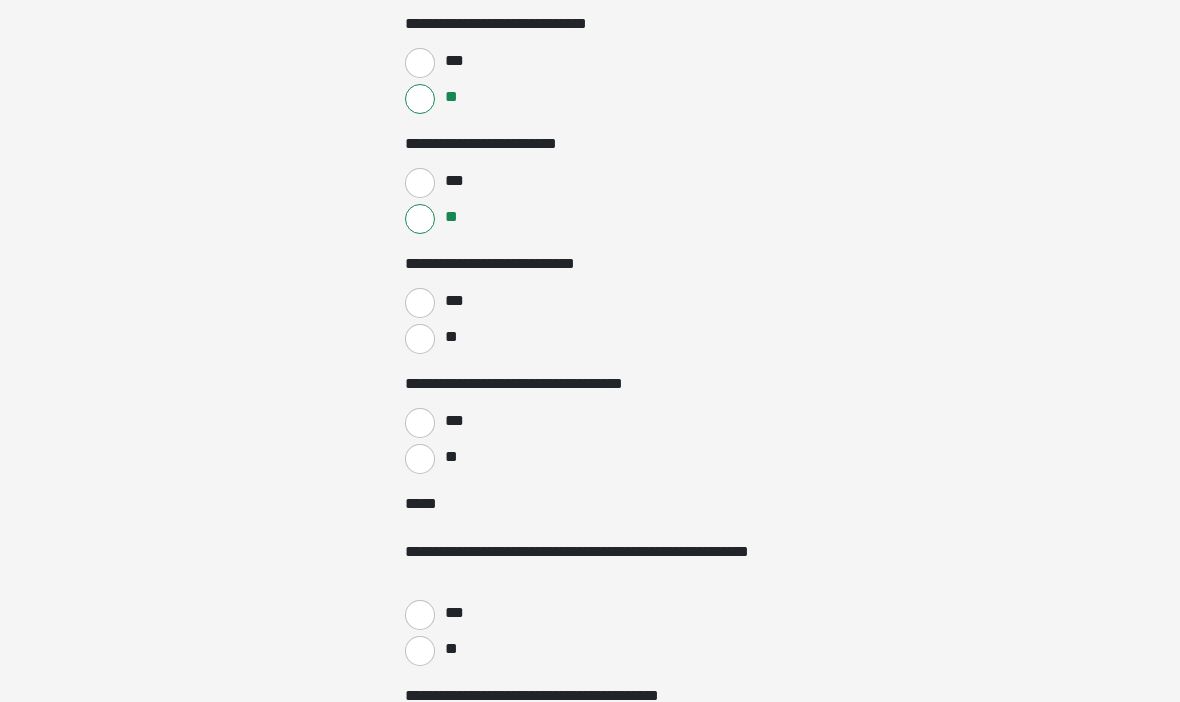 click on "**" at bounding box center [420, 459] 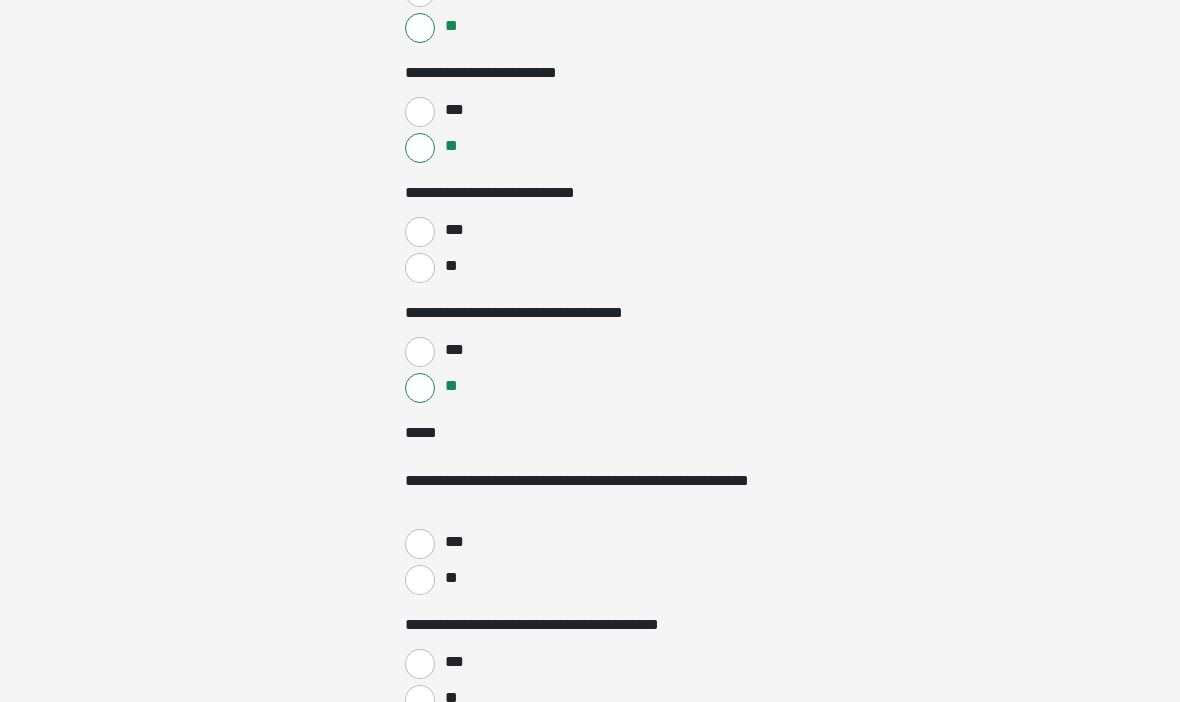 scroll, scrollTop: 1798, scrollLeft: 0, axis: vertical 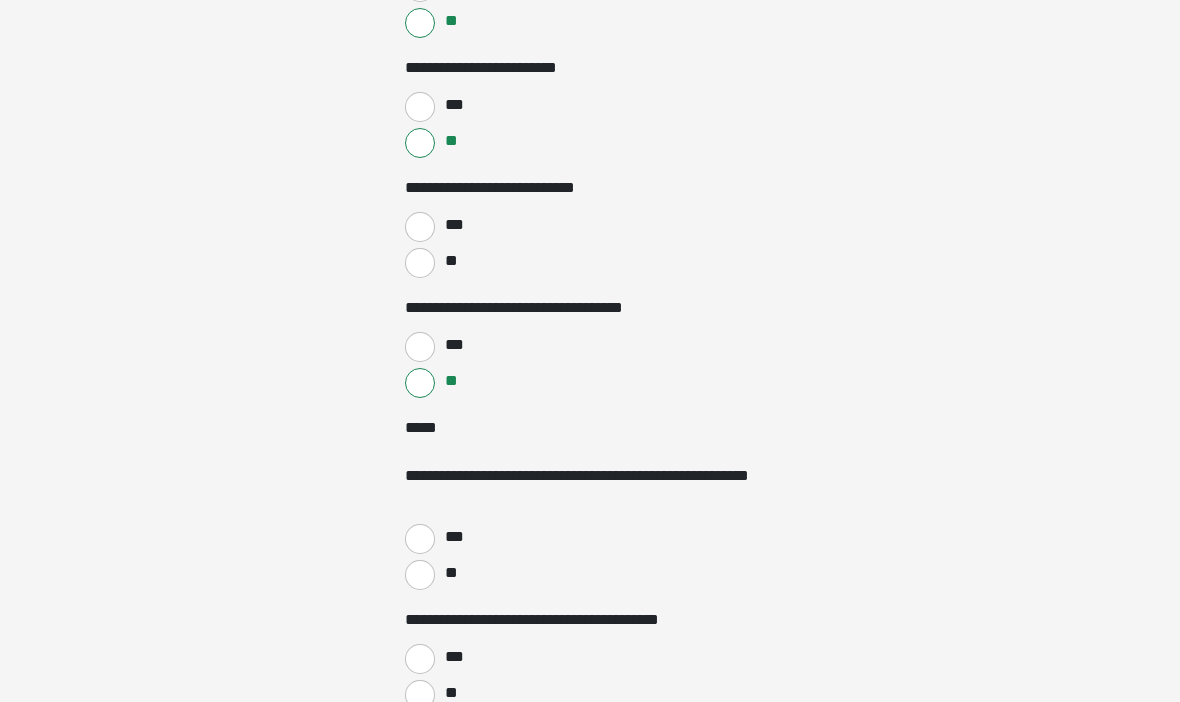 click on "**" at bounding box center (420, 264) 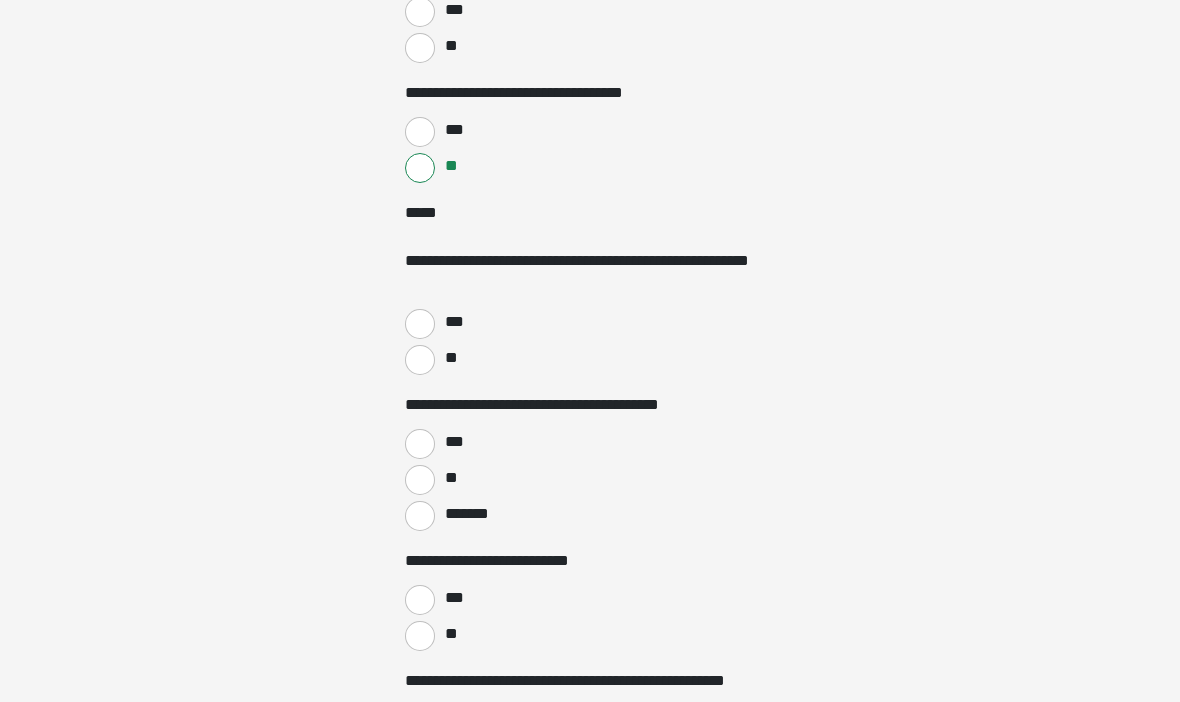 scroll, scrollTop: 2014, scrollLeft: 0, axis: vertical 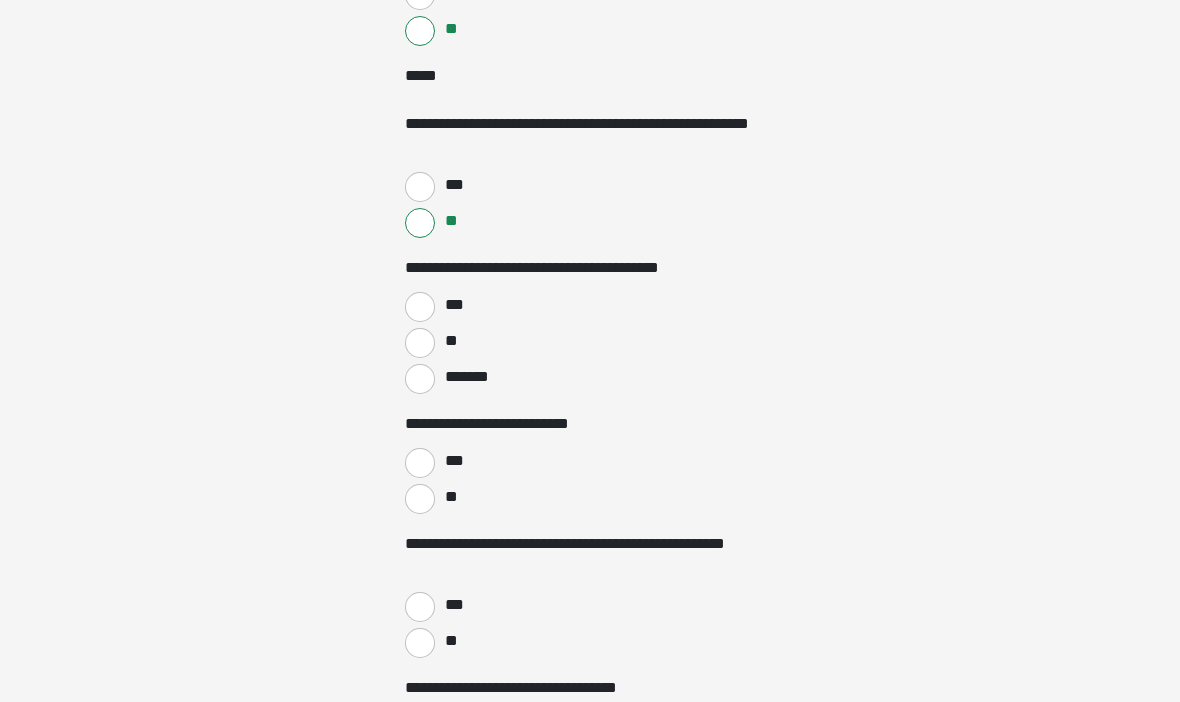 click on "**" at bounding box center (420, 343) 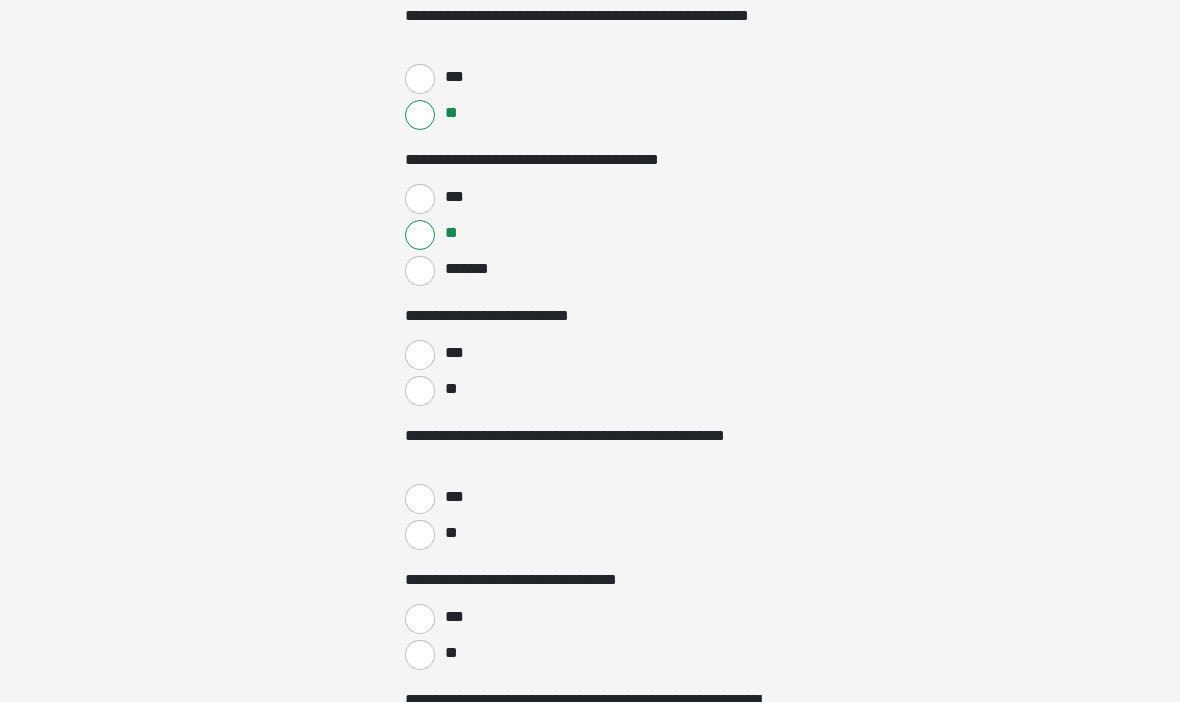 click on "***" at bounding box center (420, 355) 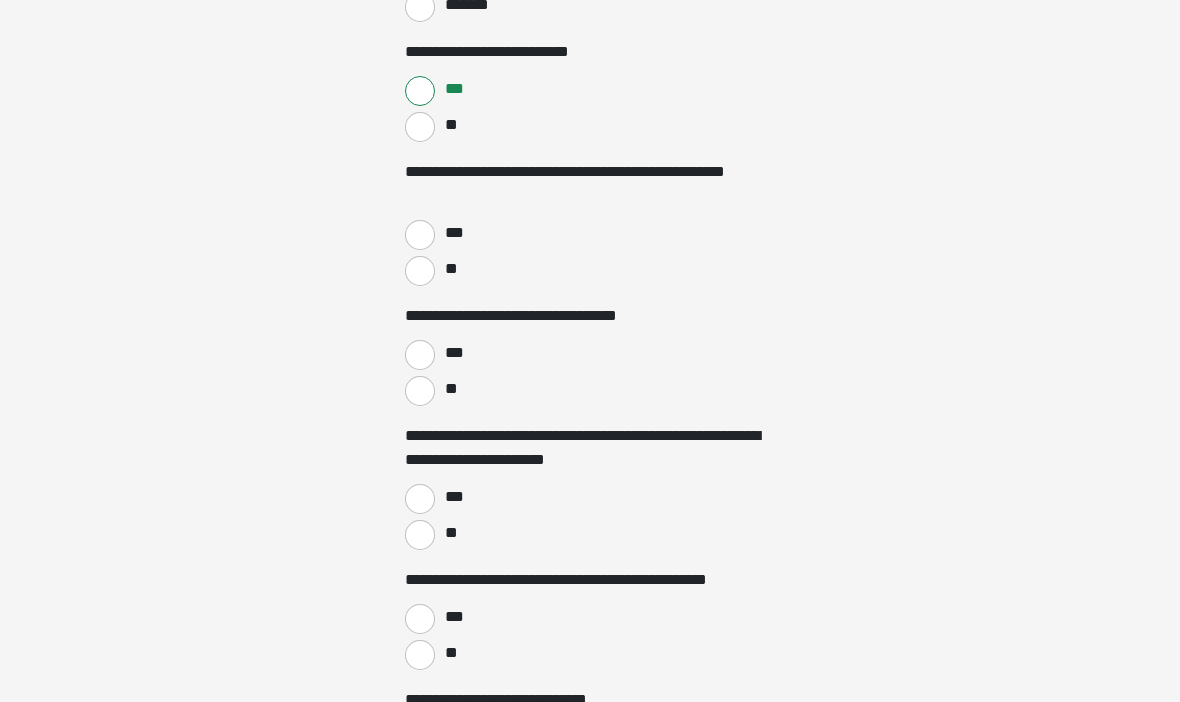 click on "**" at bounding box center (420, 272) 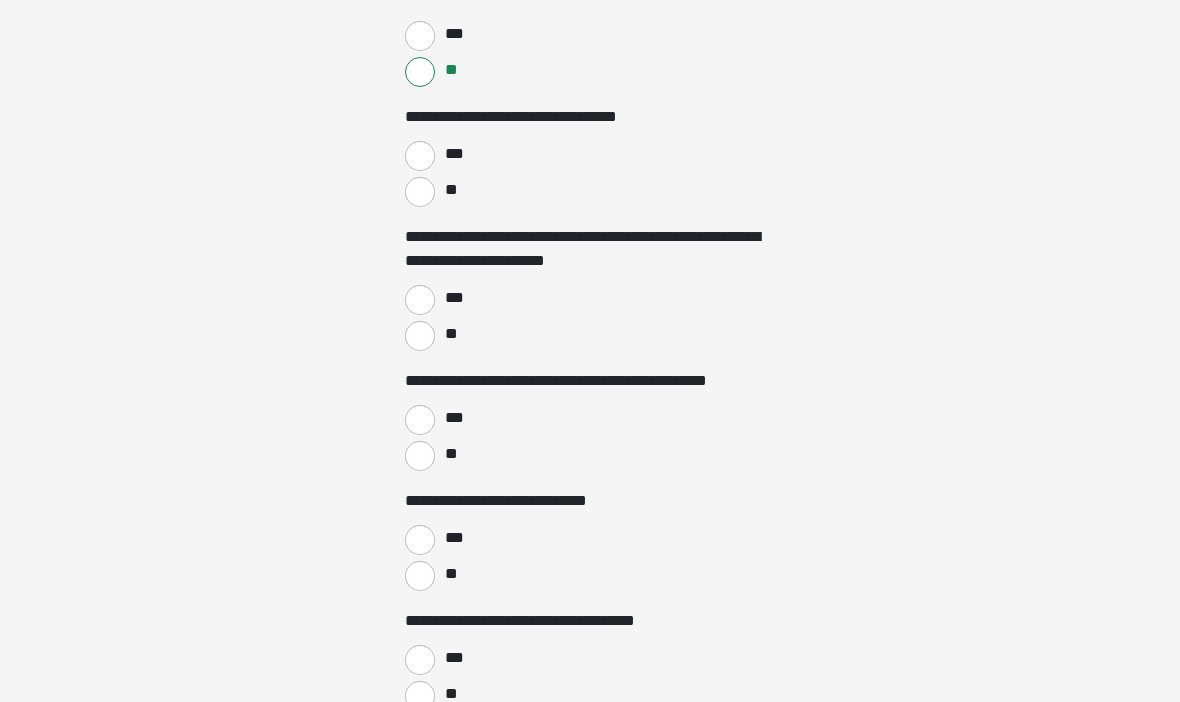 scroll, scrollTop: 2726, scrollLeft: 0, axis: vertical 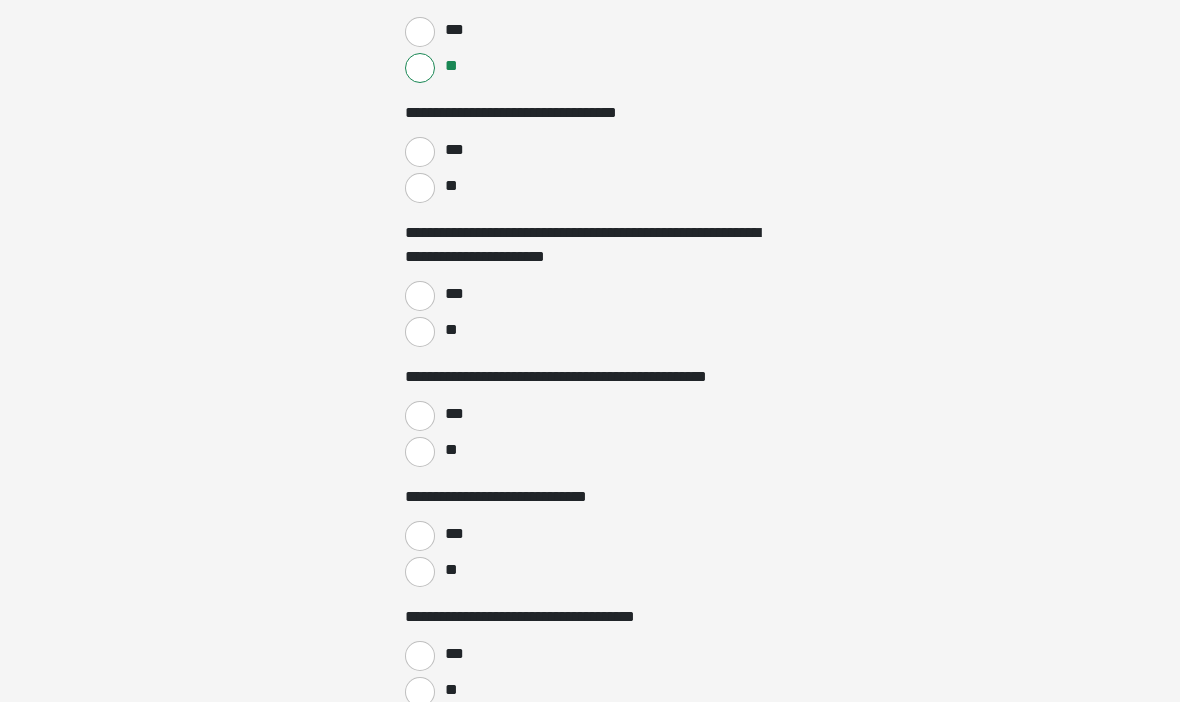 click on "**" at bounding box center [420, 188] 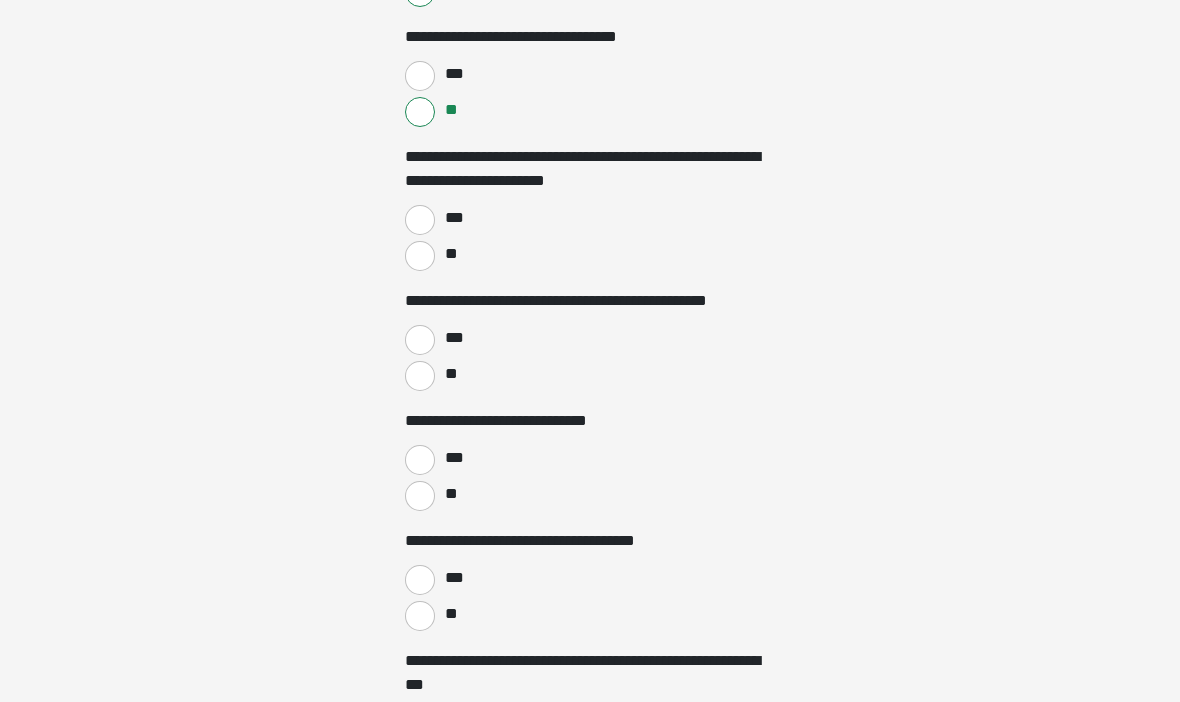 scroll, scrollTop: 2803, scrollLeft: 0, axis: vertical 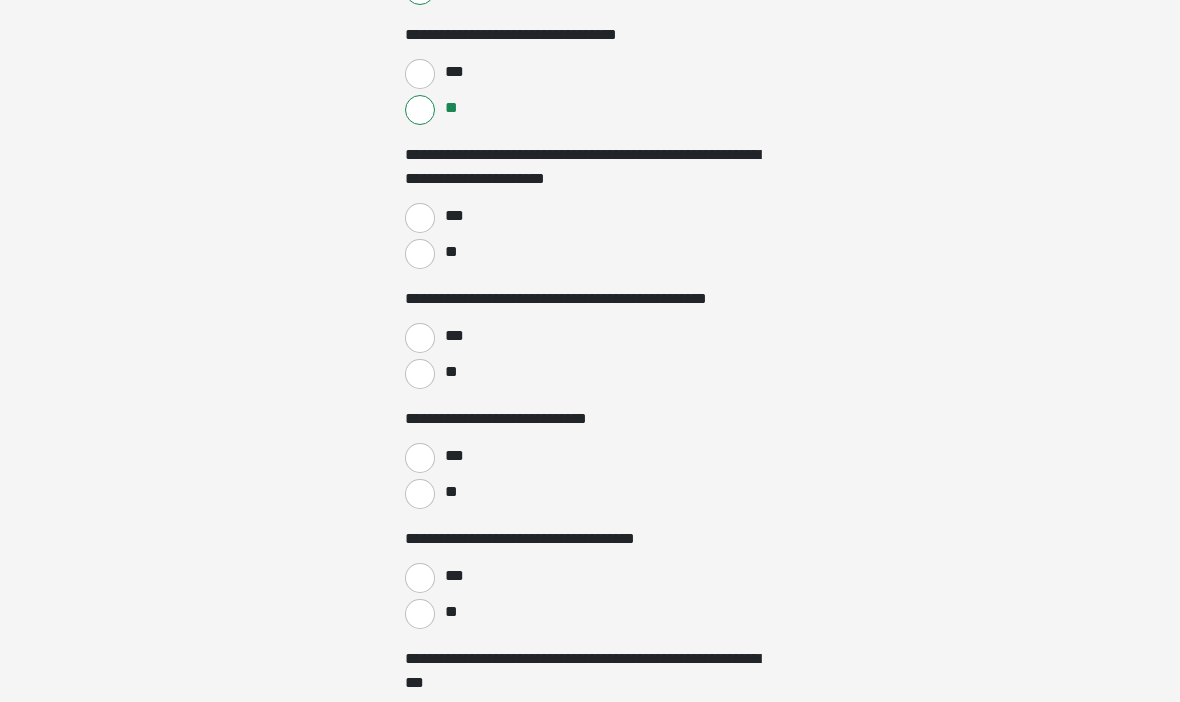 click on "**" at bounding box center (420, 255) 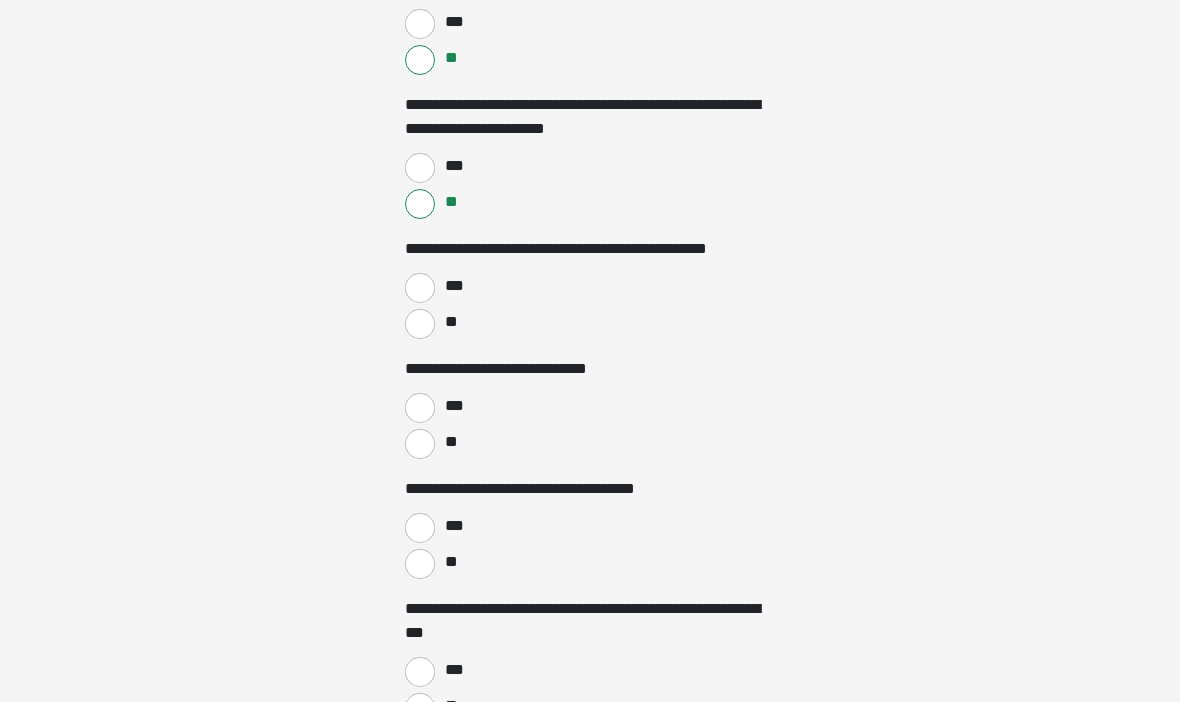 scroll, scrollTop: 2876, scrollLeft: 0, axis: vertical 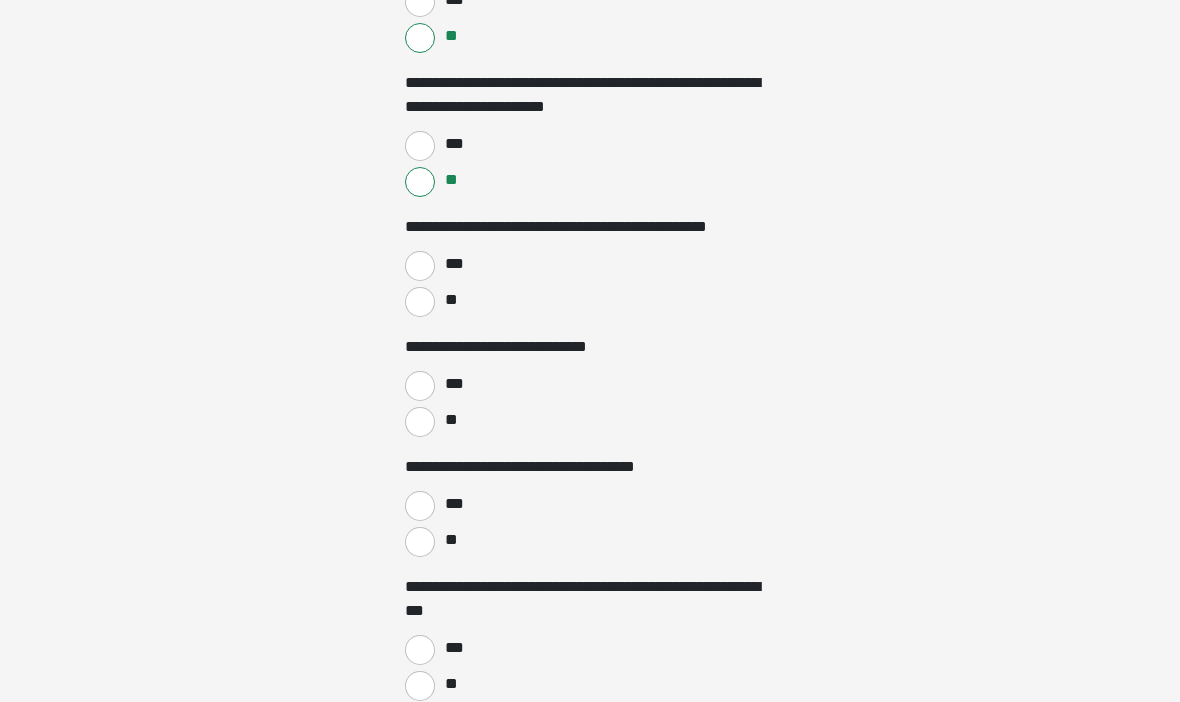 click on "**" at bounding box center [420, 302] 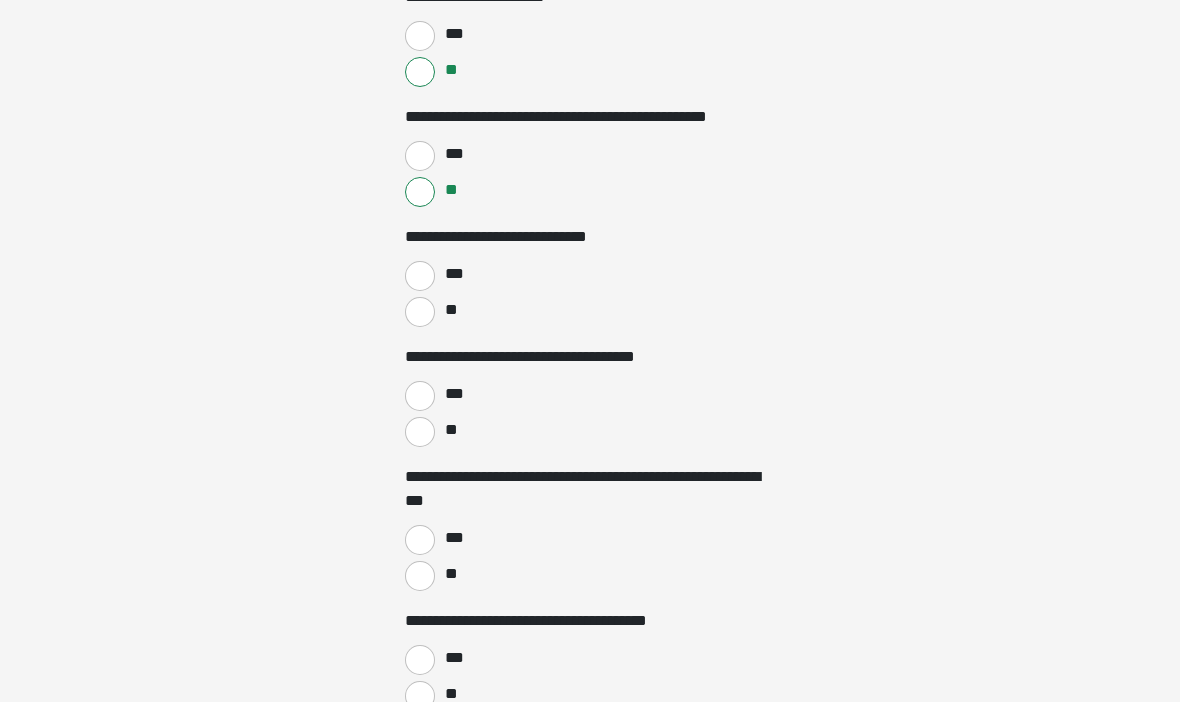 scroll, scrollTop: 2986, scrollLeft: 0, axis: vertical 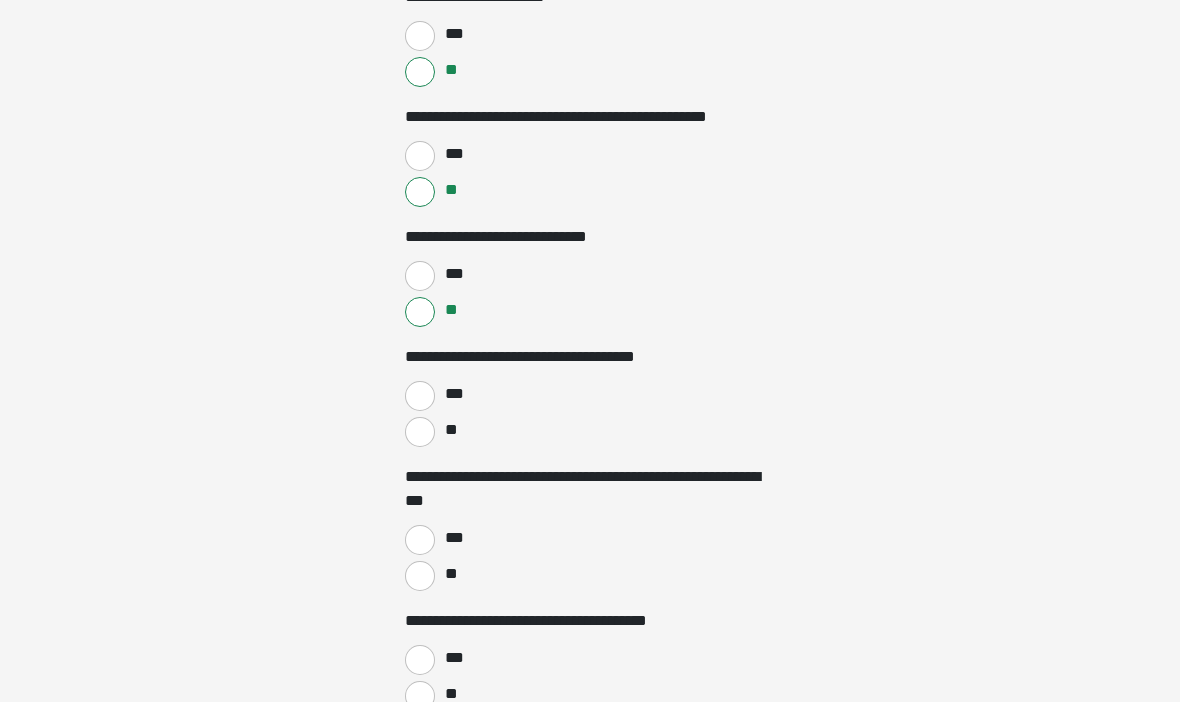 click on "**" at bounding box center [420, 432] 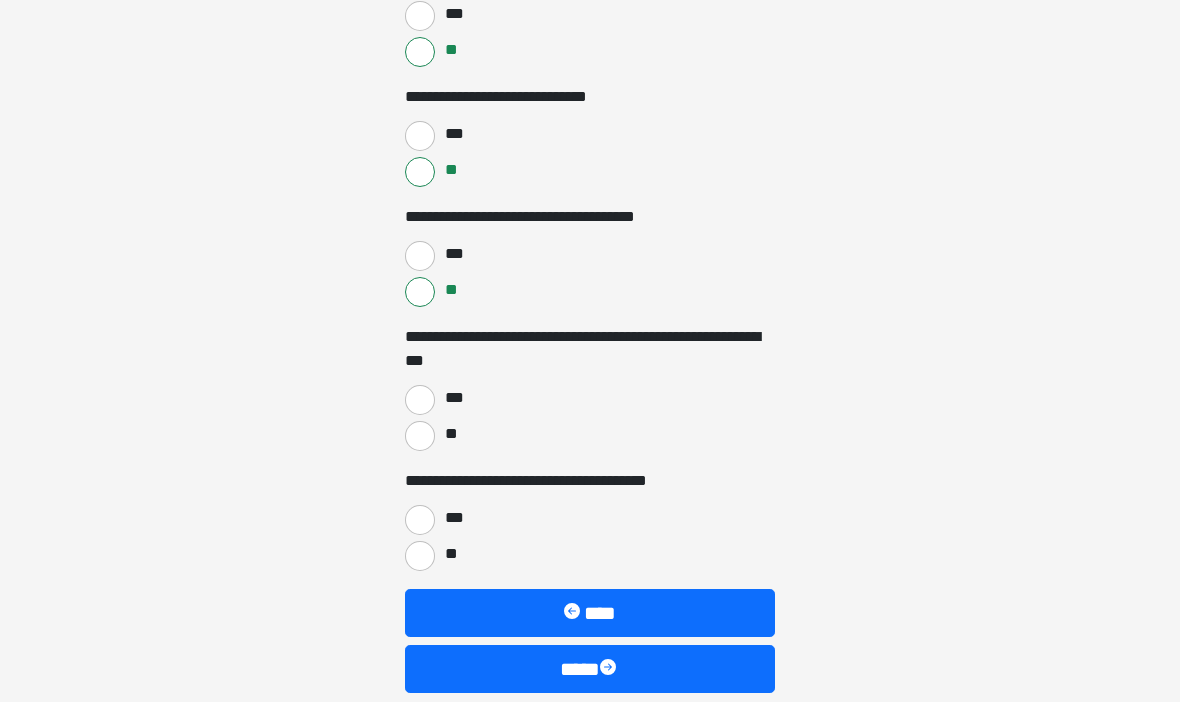 scroll, scrollTop: 3151, scrollLeft: 0, axis: vertical 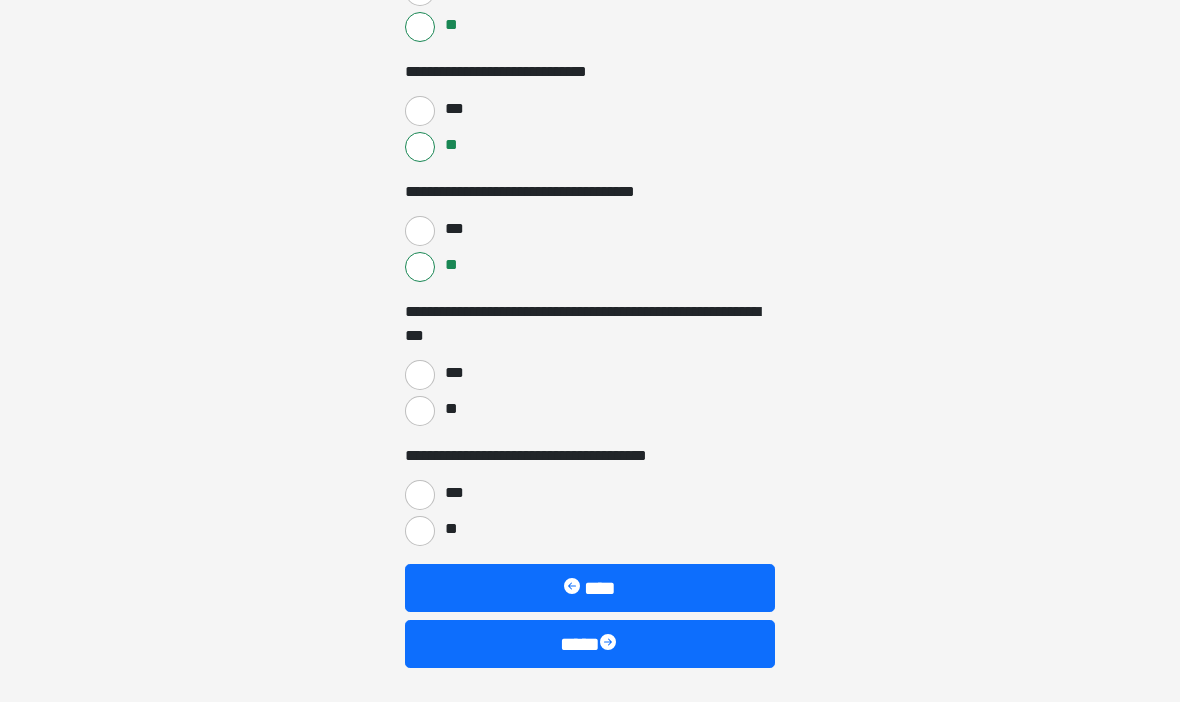 click on "**" at bounding box center [420, 411] 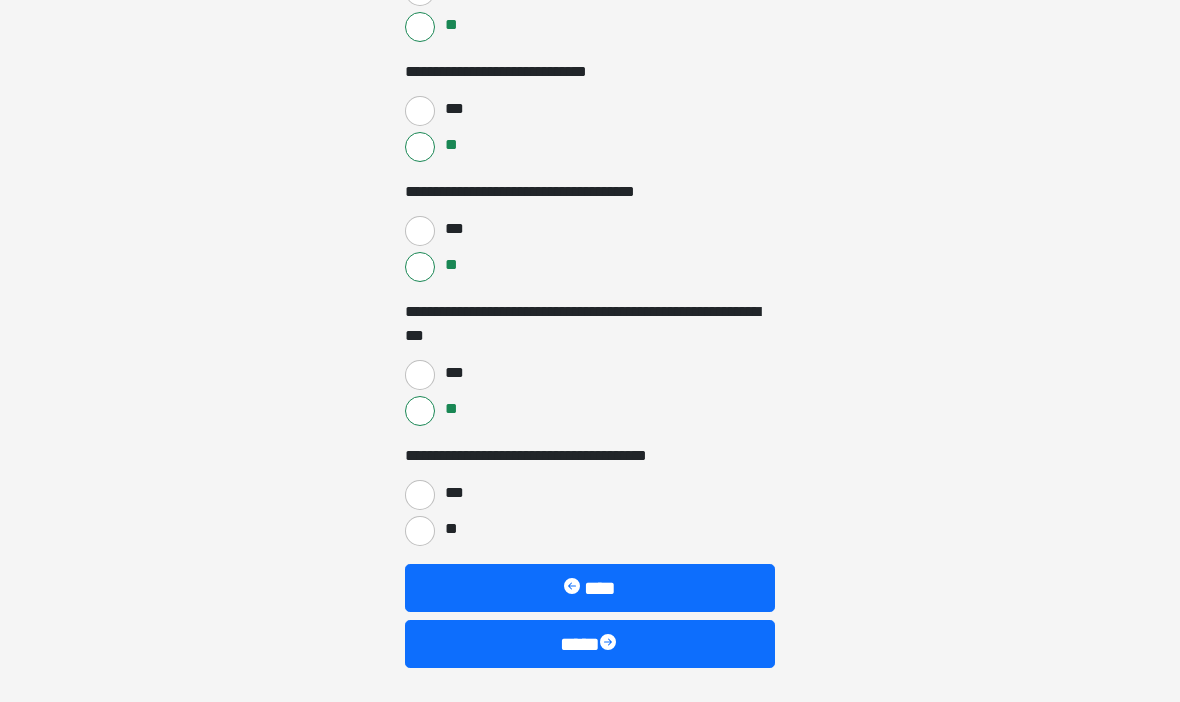 click on "**" at bounding box center (420, 531) 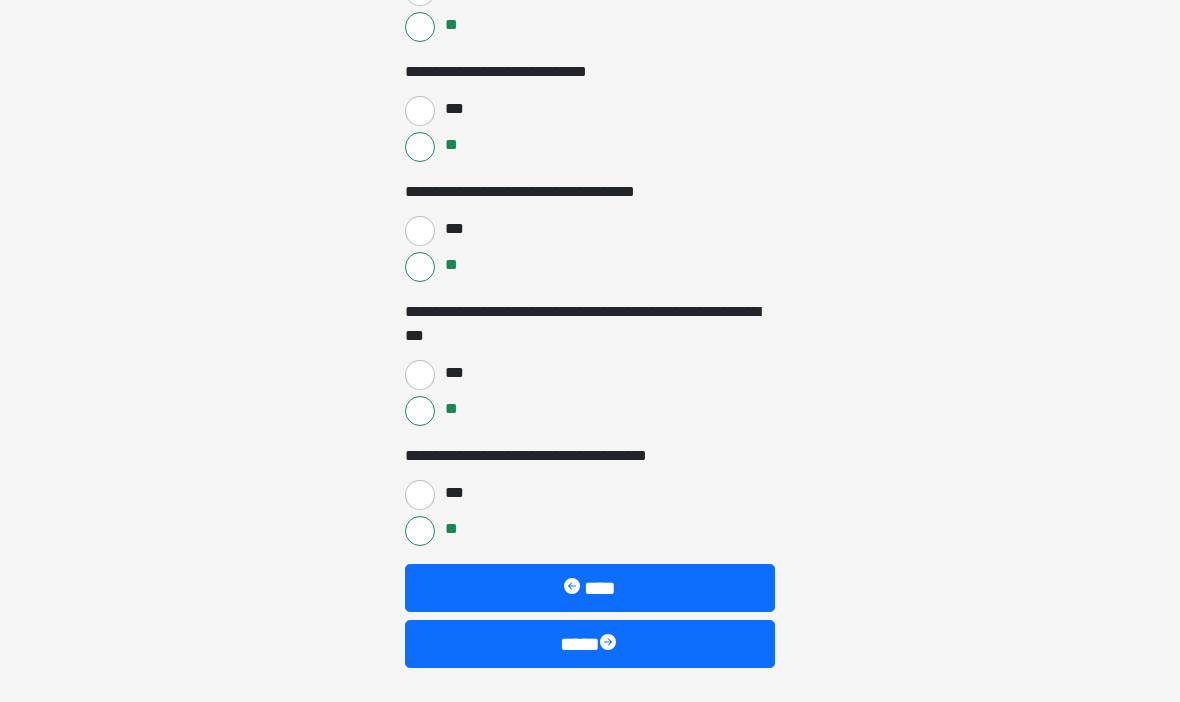 click on "****" at bounding box center (590, 644) 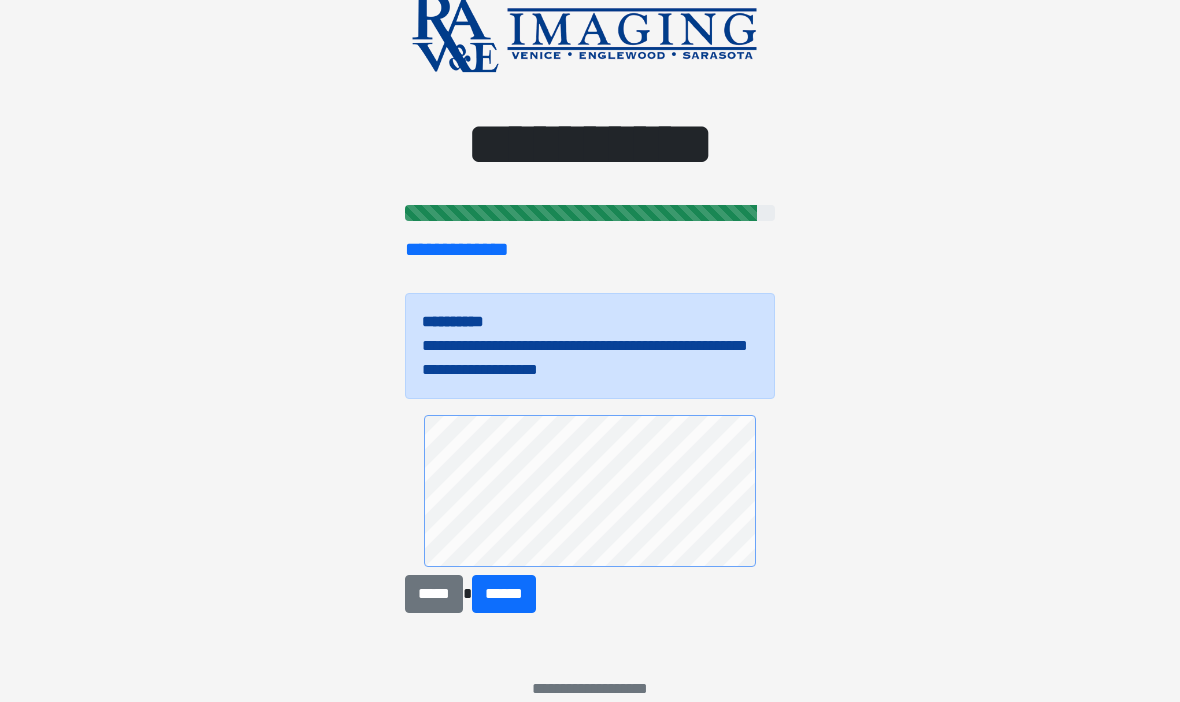 scroll, scrollTop: 66, scrollLeft: 0, axis: vertical 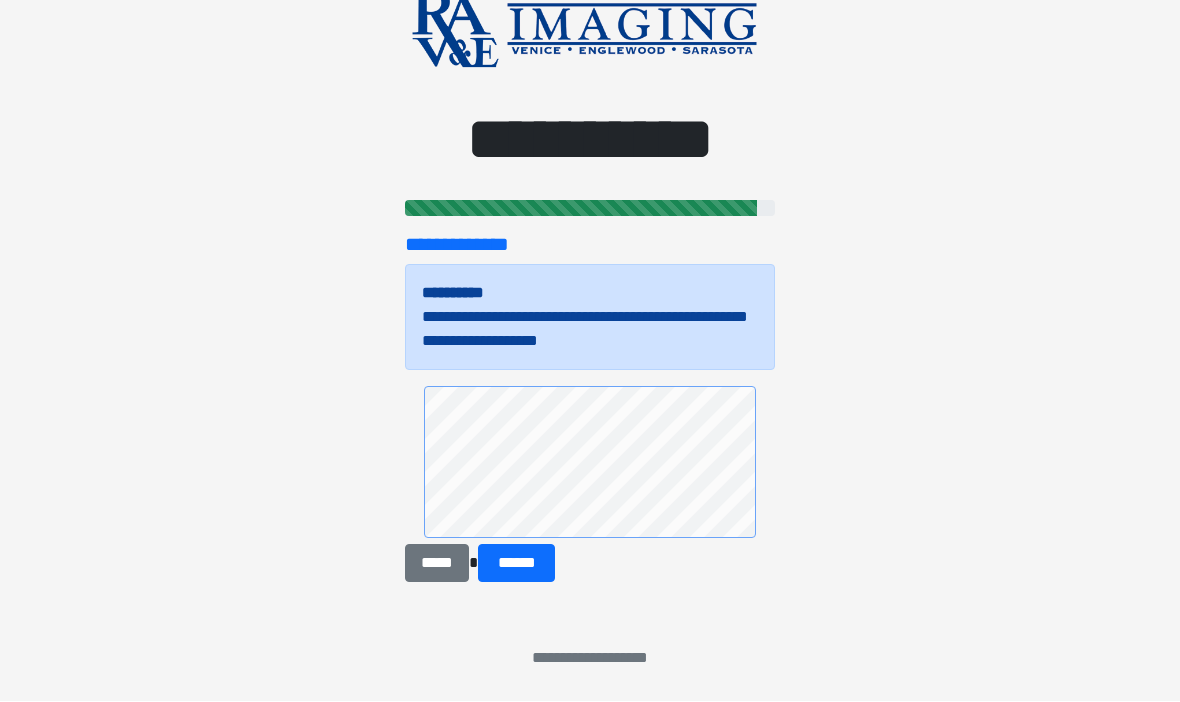 click on "******" at bounding box center (516, 564) 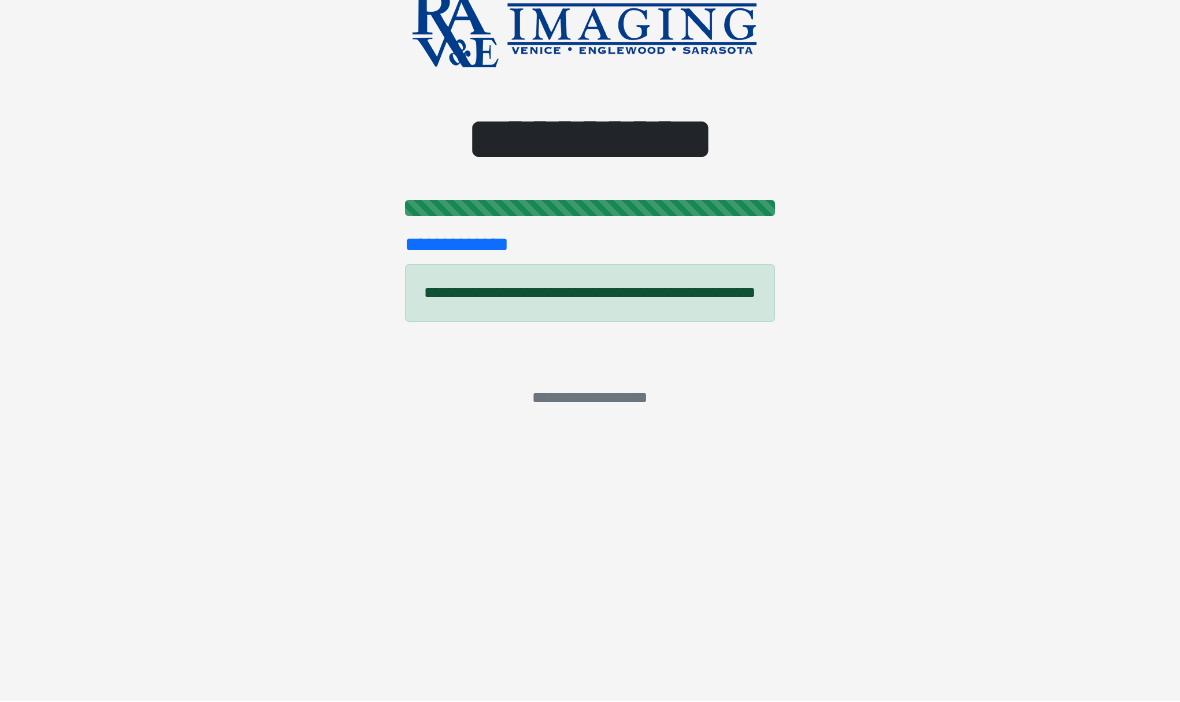 scroll, scrollTop: 0, scrollLeft: 0, axis: both 